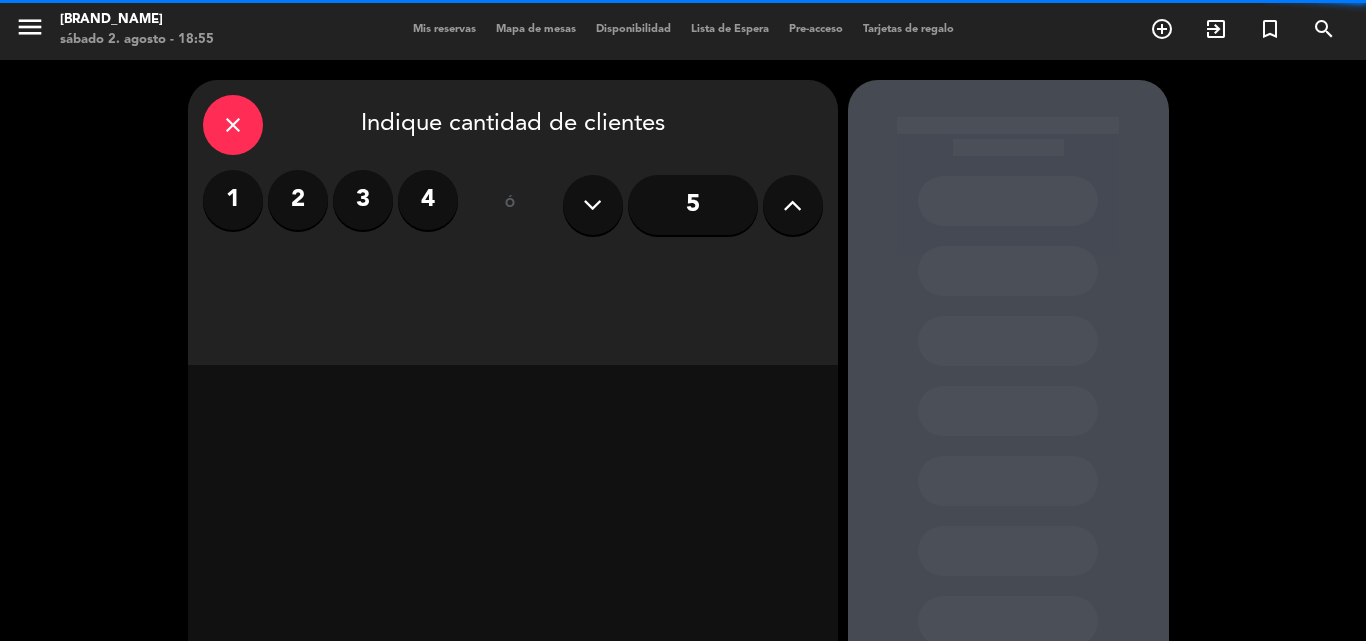 scroll, scrollTop: 0, scrollLeft: 0, axis: both 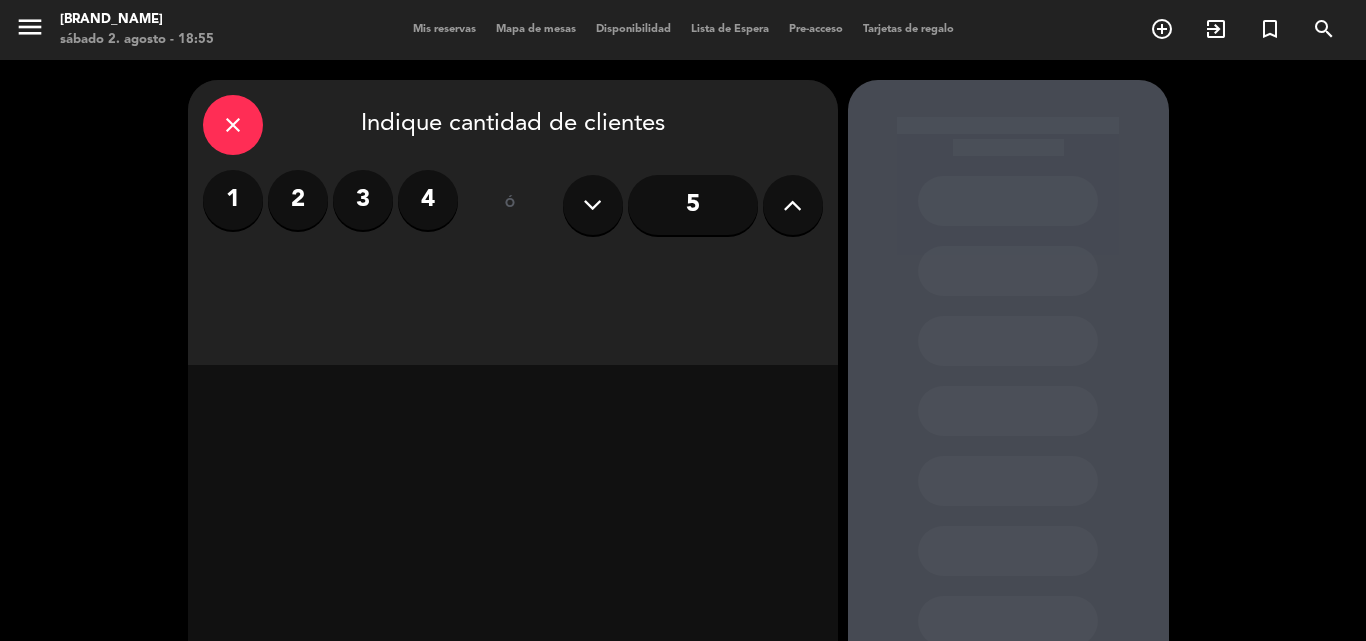 click on "menu  Pablos Devoto   sábado 2. agosto - 18:55   Mis reservas   Mapa de mesas   Disponibilidad   Lista de Espera   Pre-acceso   Tarjetas de regalo  add_circle_outline exit_to_app turned_in_not search" 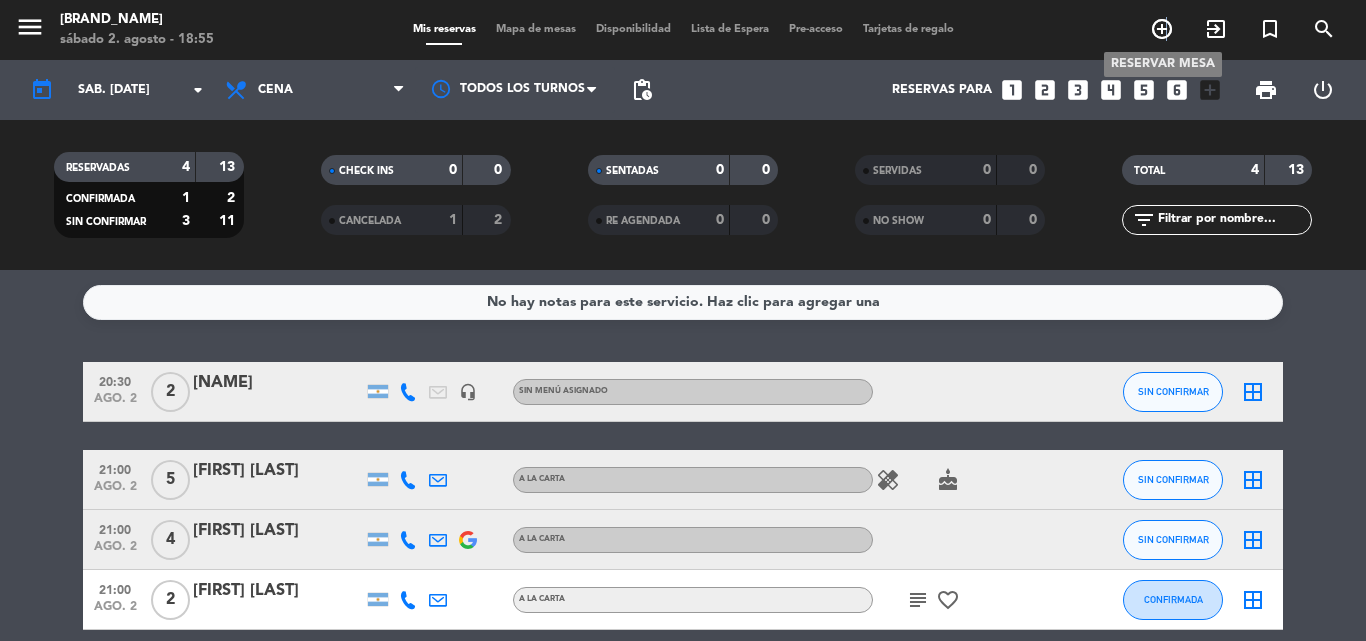 click on "add_circle_outline" at bounding box center (1162, 29) 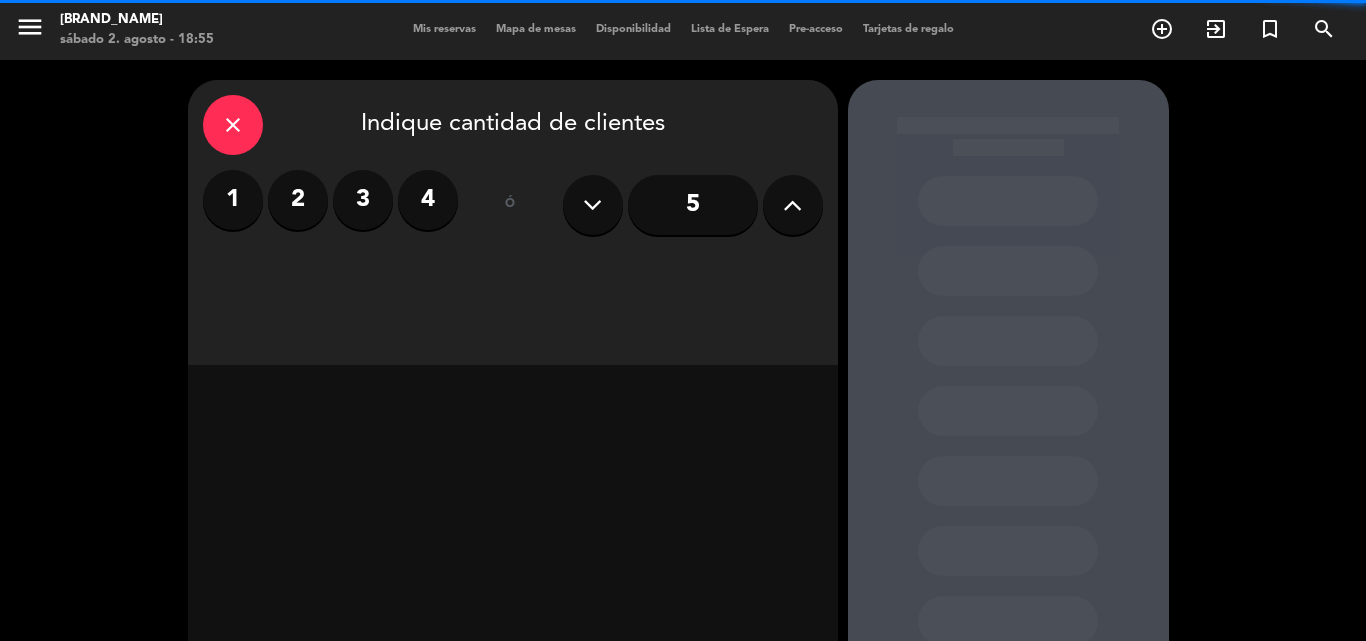 click at bounding box center [792, 205] 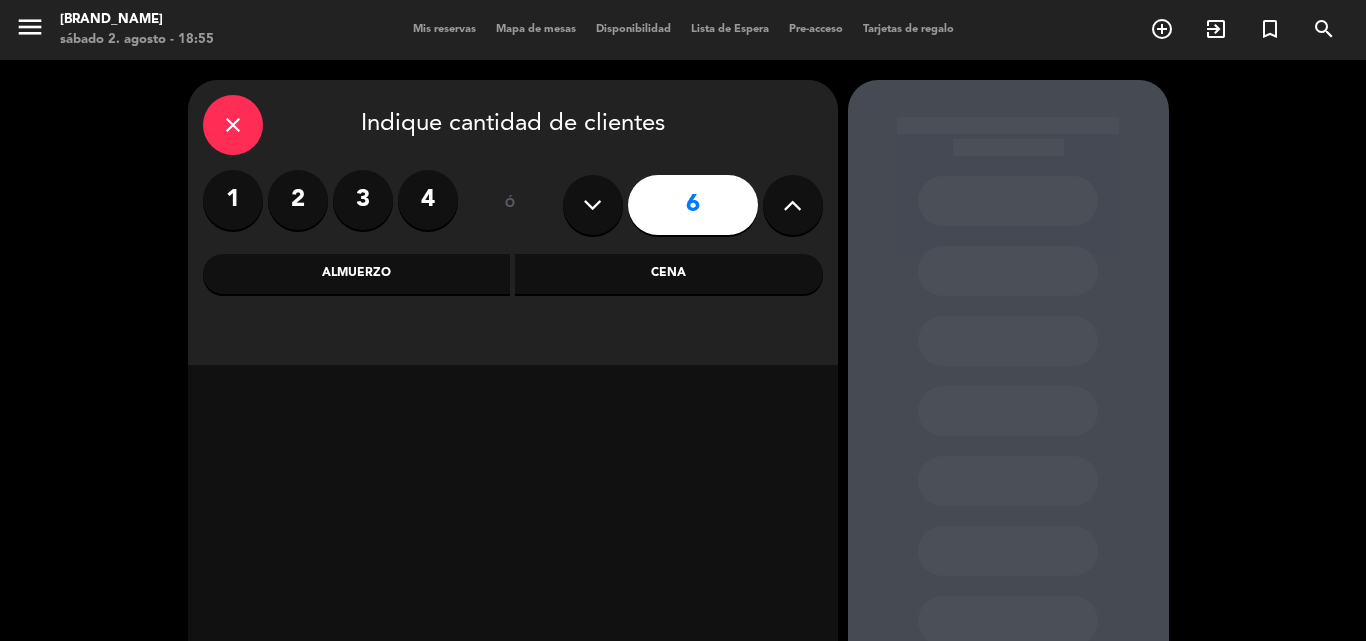 click at bounding box center [792, 205] 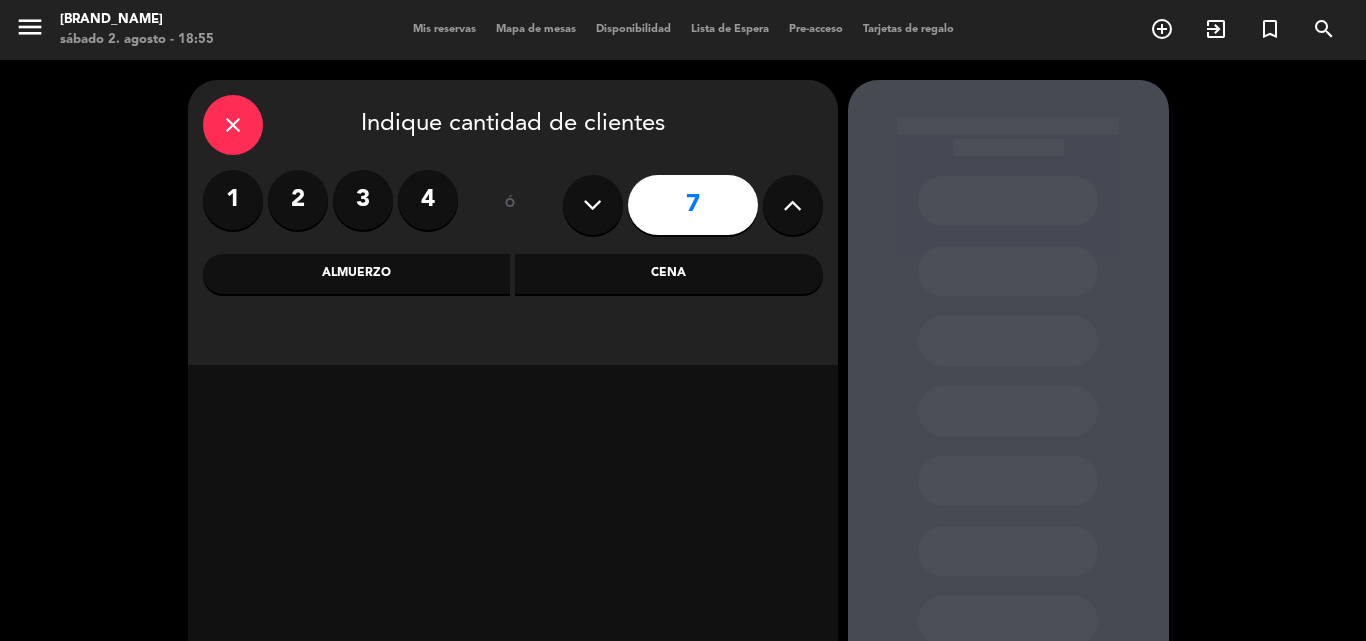 click at bounding box center [592, 205] 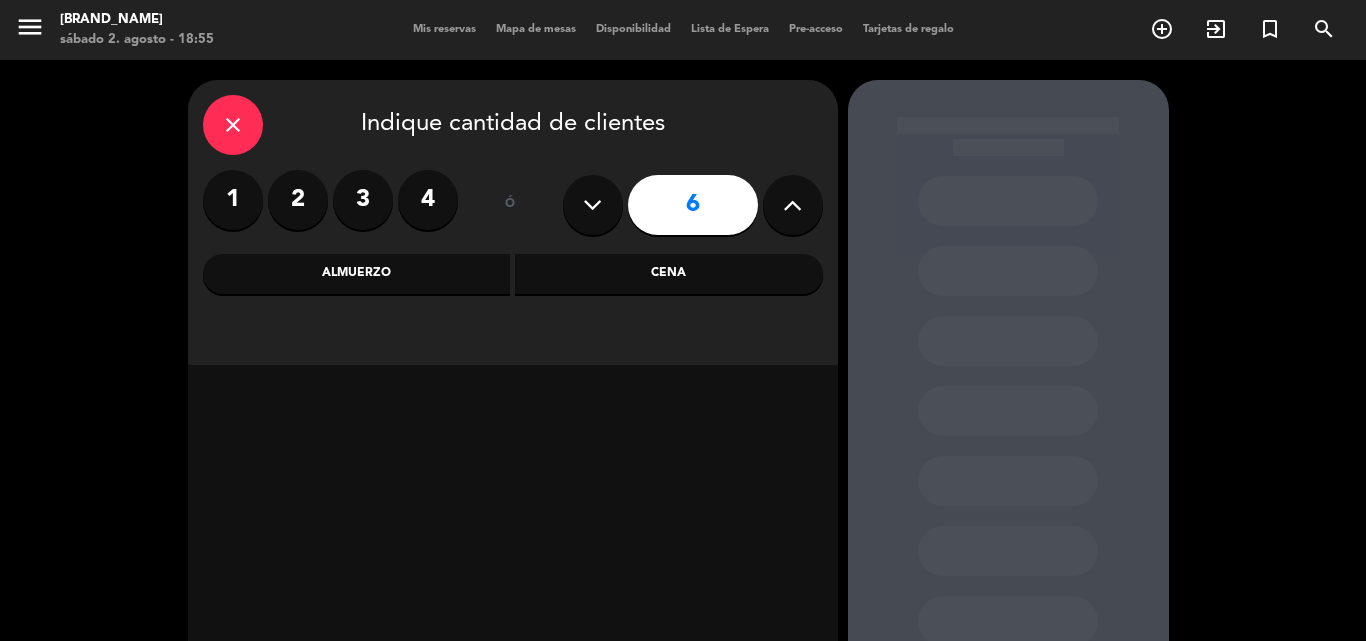 click on "6" at bounding box center (693, 205) 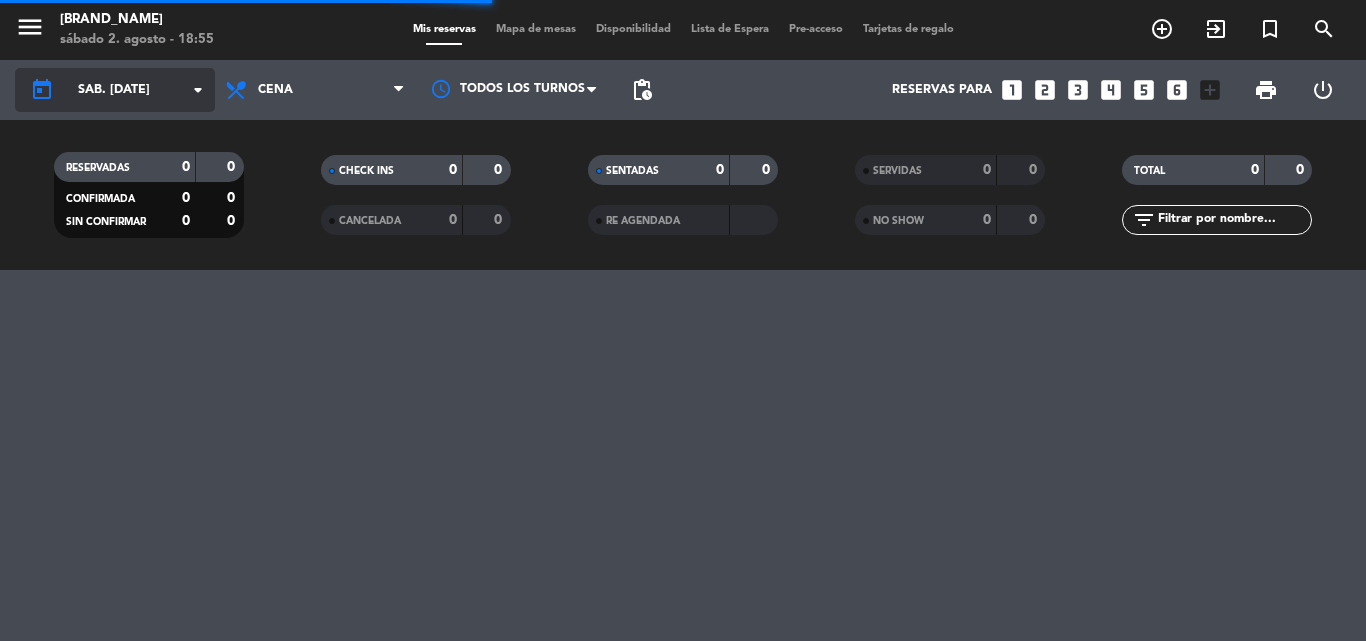 click on "sáb. [DATE]" 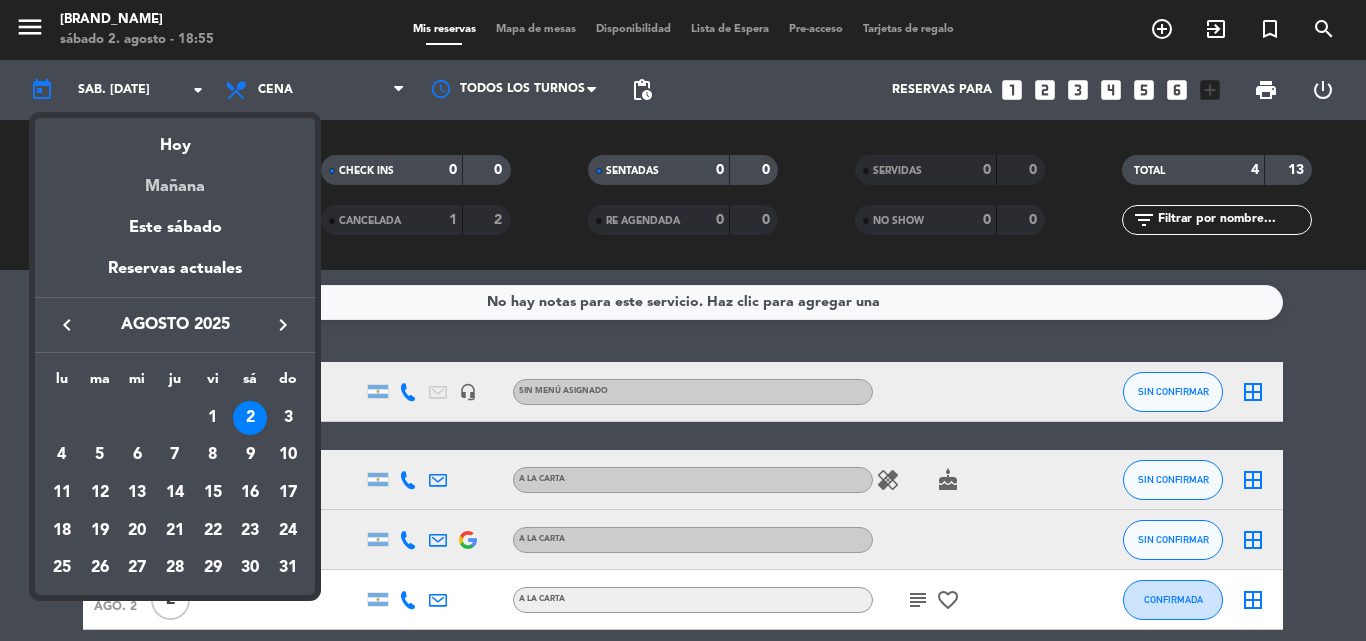 click on "Mañana" at bounding box center [175, 179] 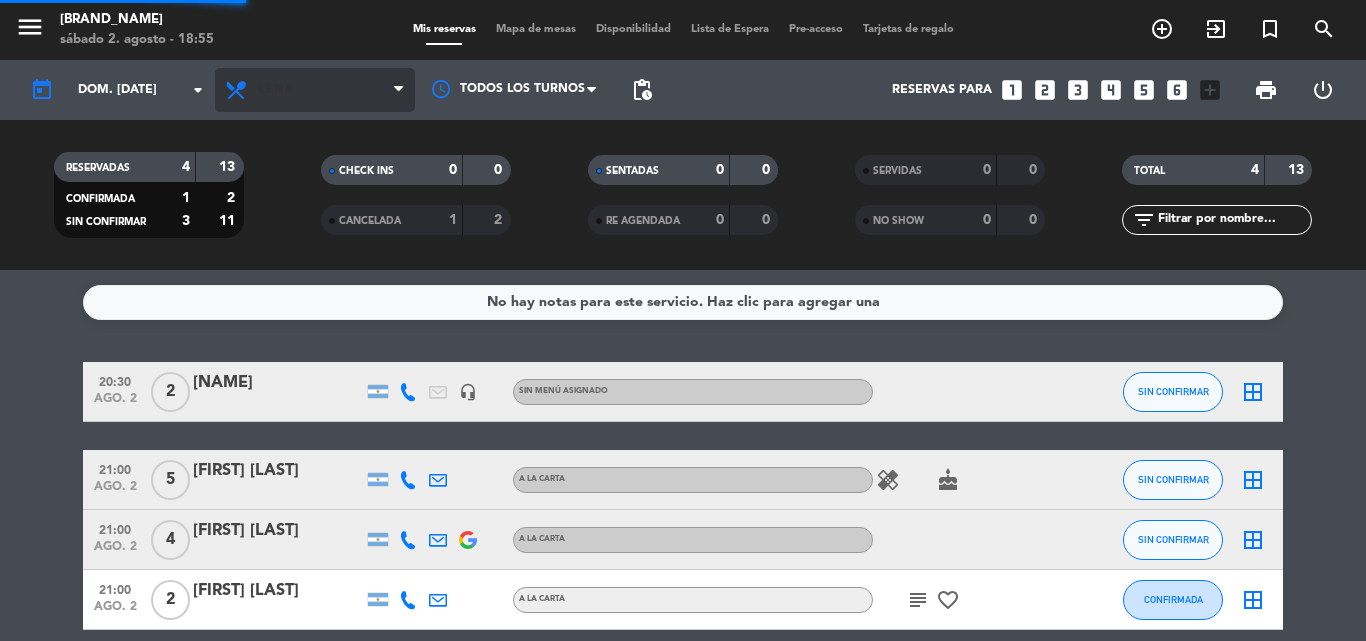 click on "Cena" at bounding box center [315, 90] 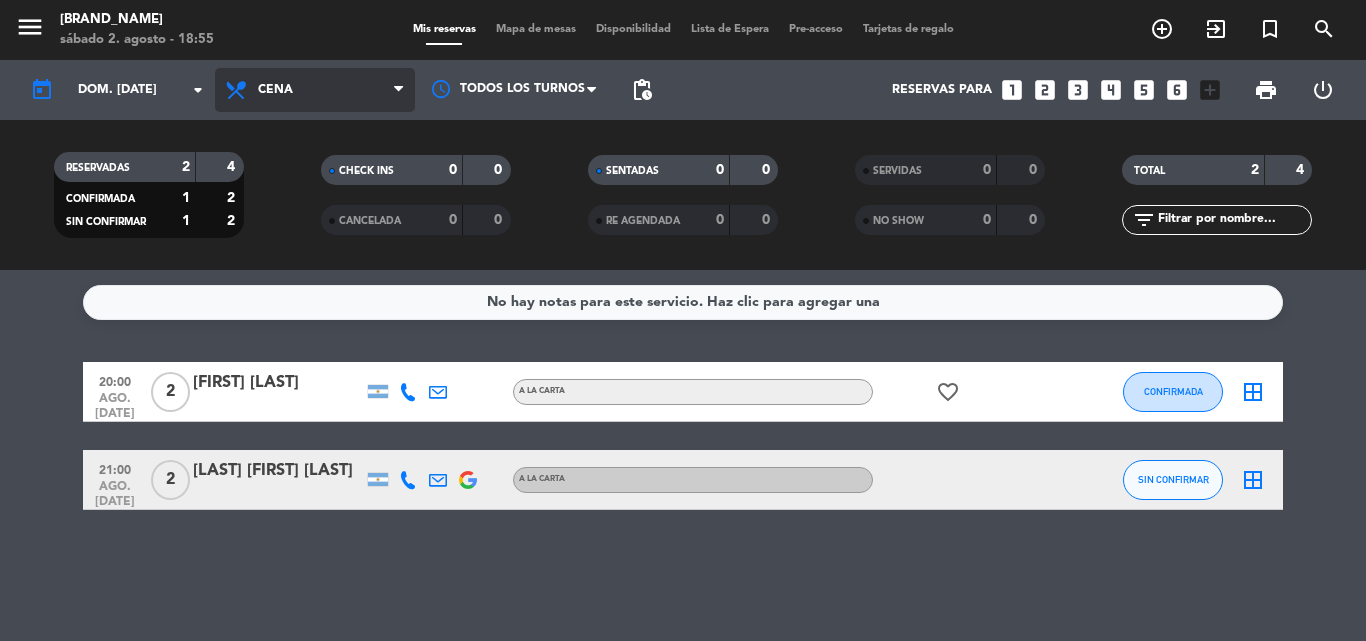 drag, startPoint x: 263, startPoint y: 86, endPoint x: 262, endPoint y: 120, distance: 34.0147 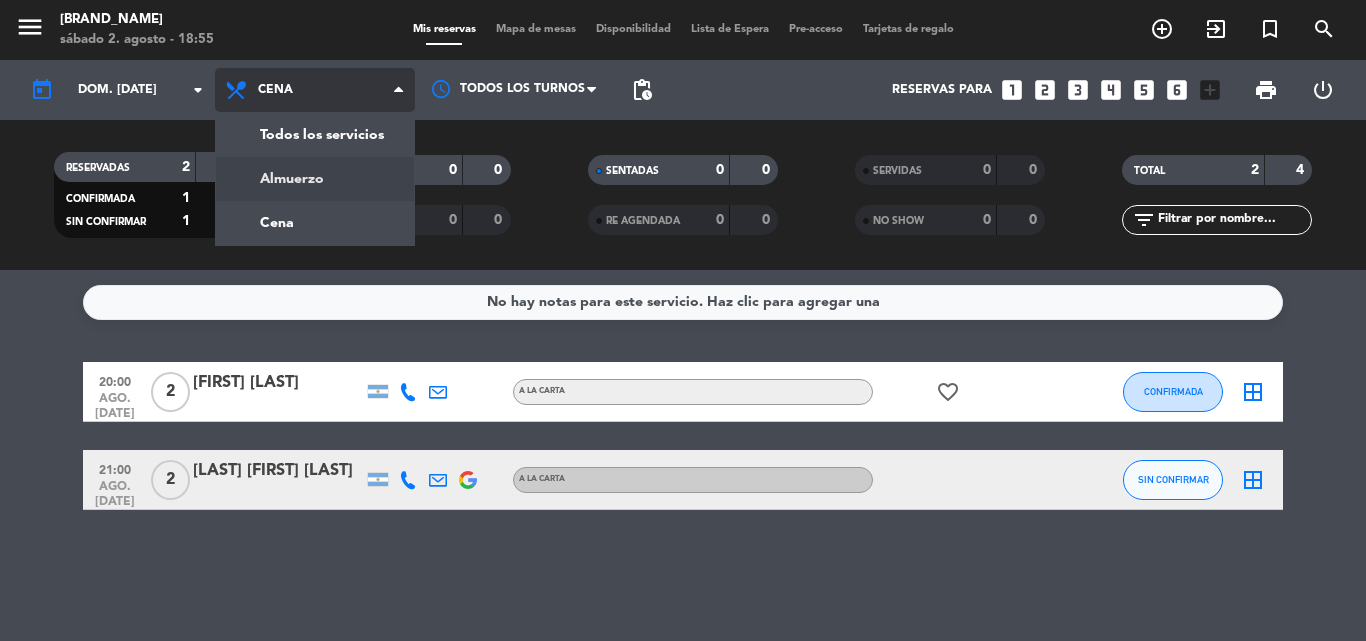 click on "menu [BRAND_NAME] Mis reservas Mapa de mesas Disponibilidad Lista de Espera Pre-acceso Tarjetas de regalo add_circle_outline exit_to_app turned_in_not search today" 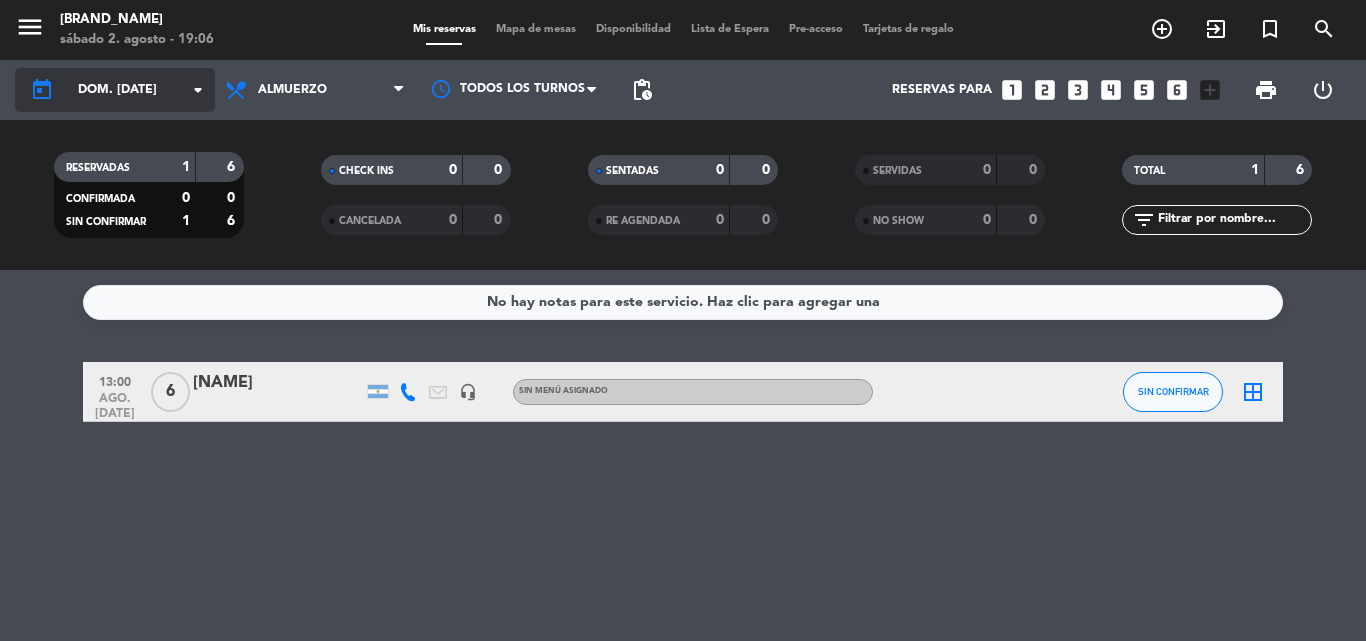 click on "dom. [DATE]" 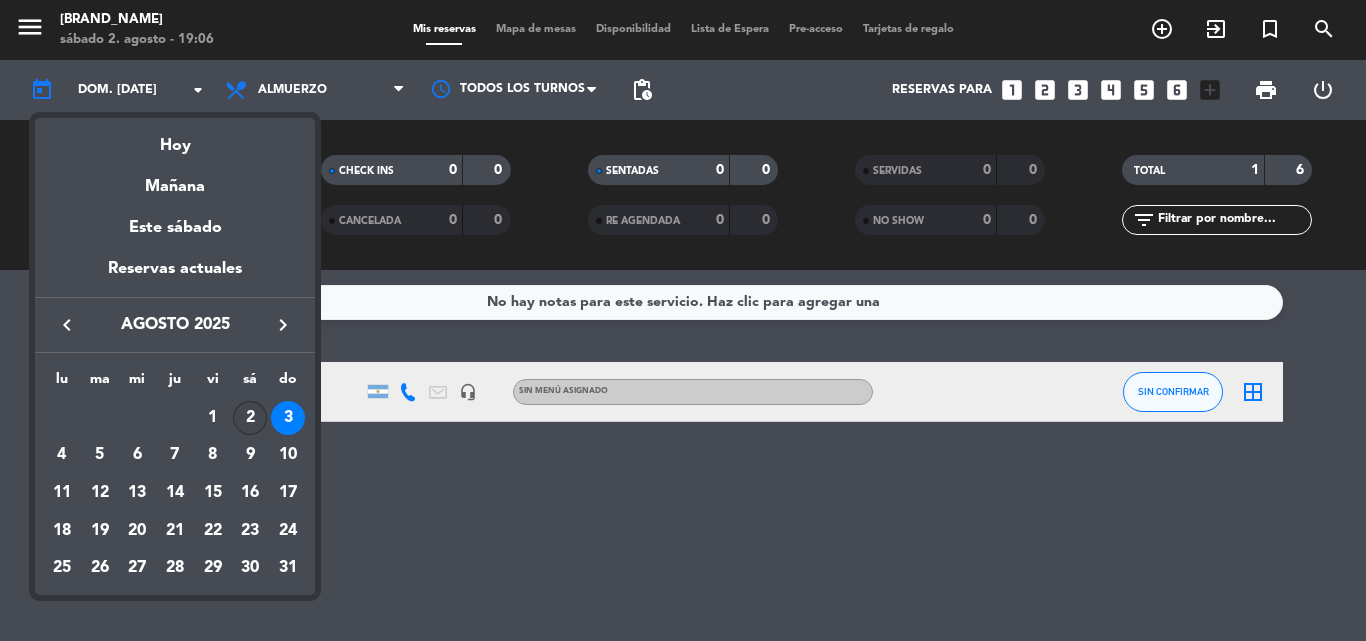 click on "2" at bounding box center (250, 418) 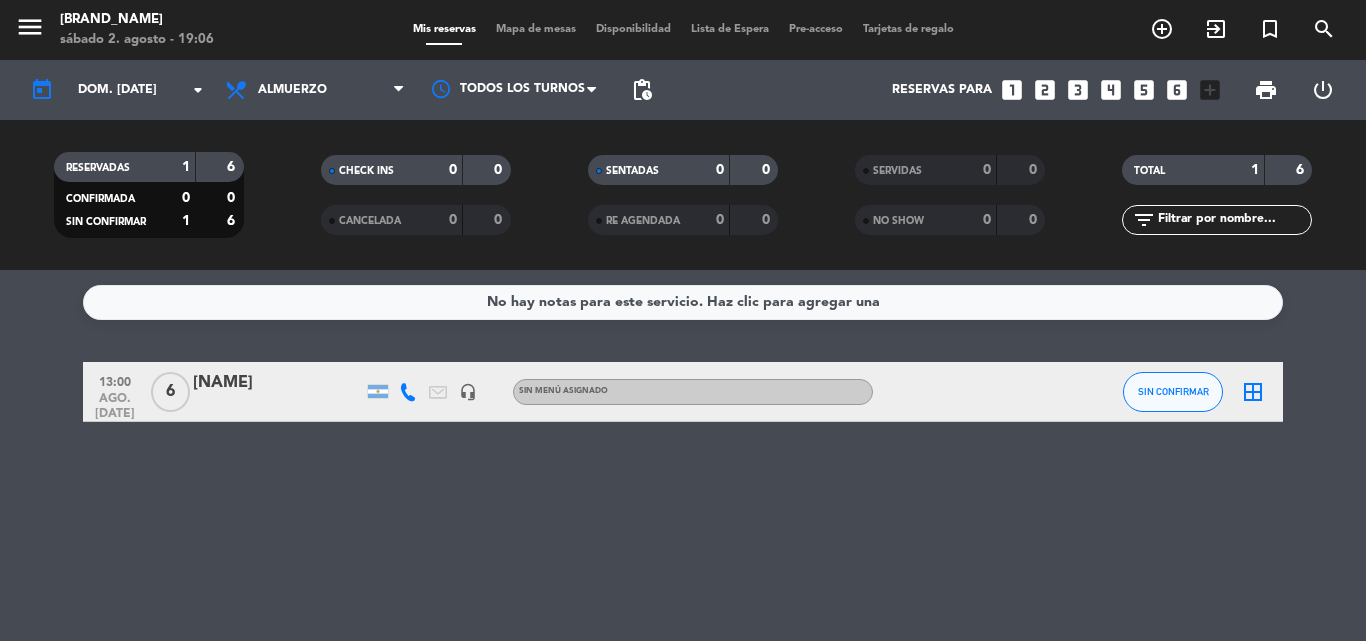 type on "sáb. [DATE]" 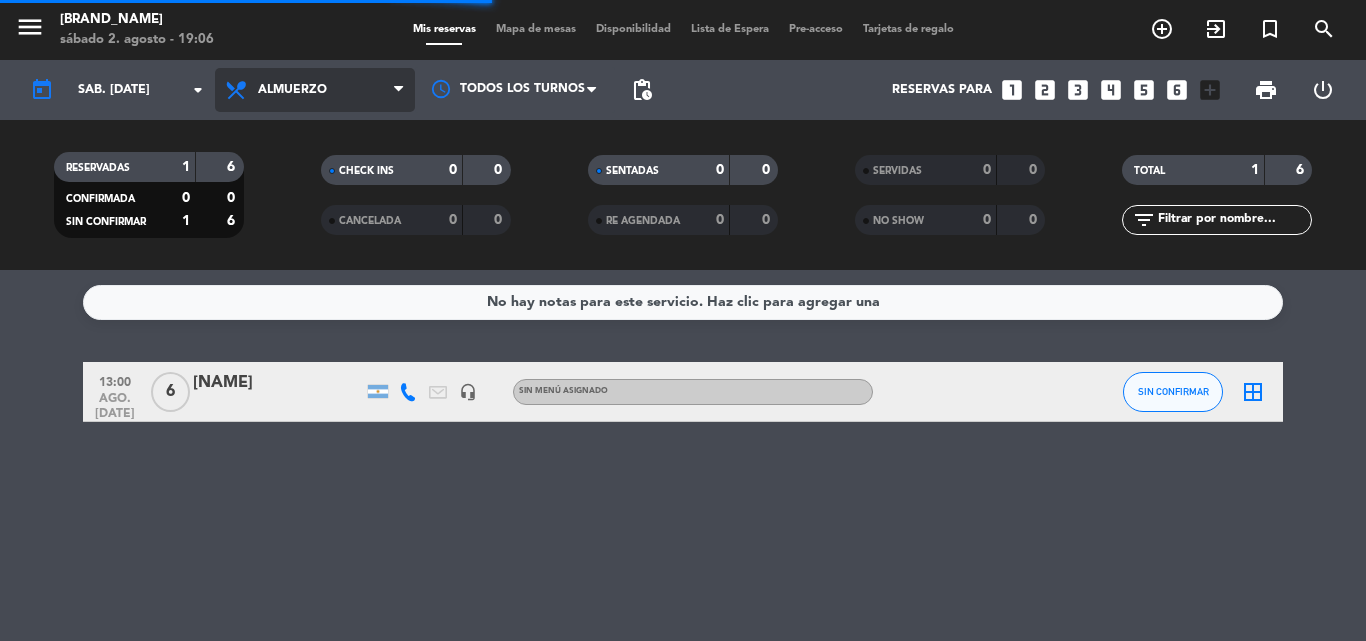 click on "Almuerzo" at bounding box center [292, 90] 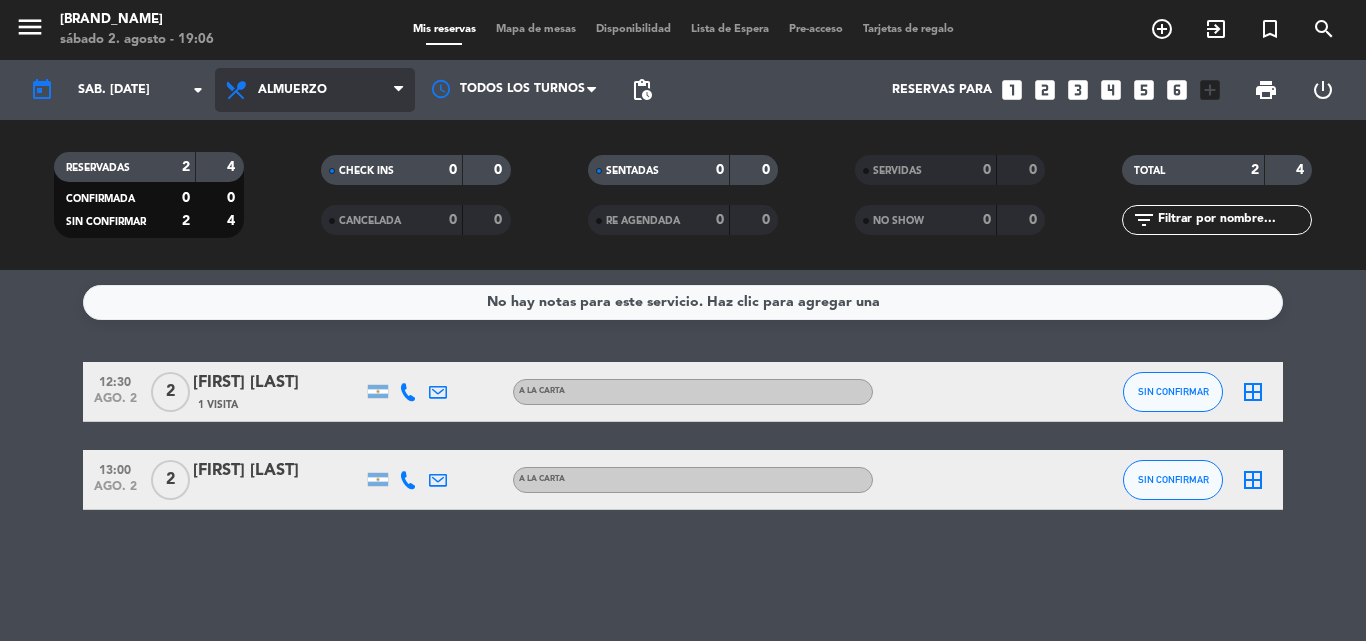 click on "Almuerzo" at bounding box center [315, 90] 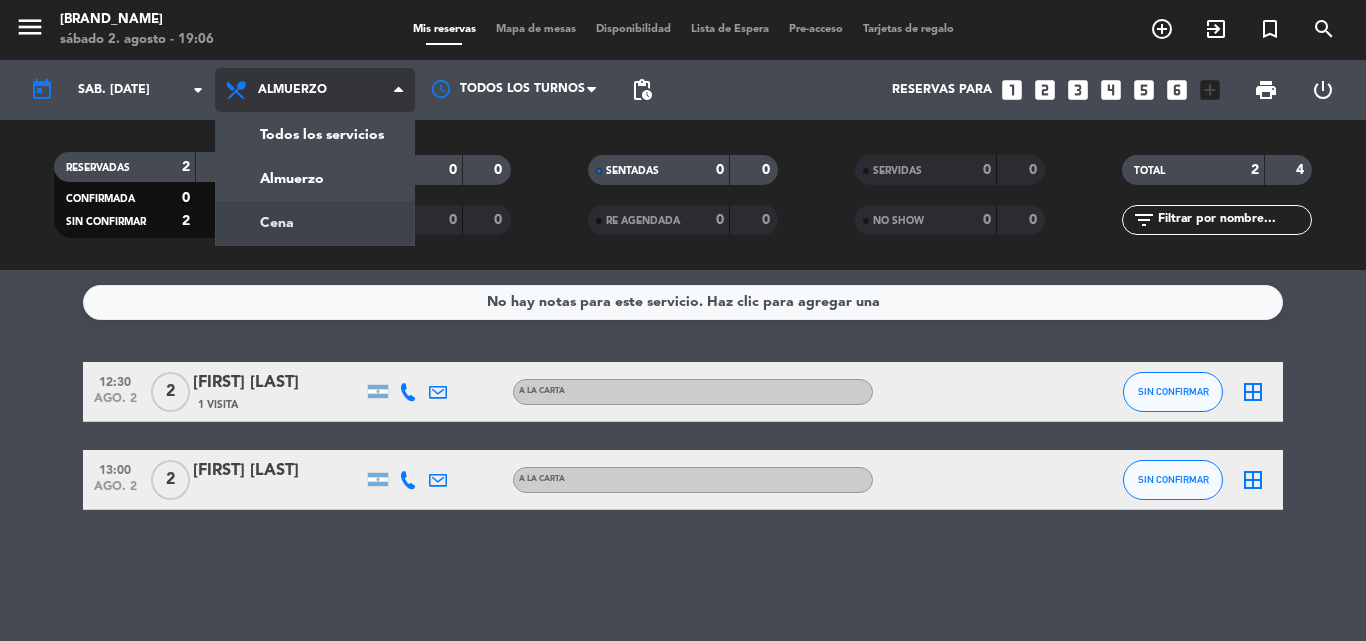 click on "menu [BRAND_NAME] Mis reservas Mapa de mesas Disponibilidad Lista de Espera Pre-acceso Tarjetas de regalo add_circle_outline exit_to_app turned_in_not search today" 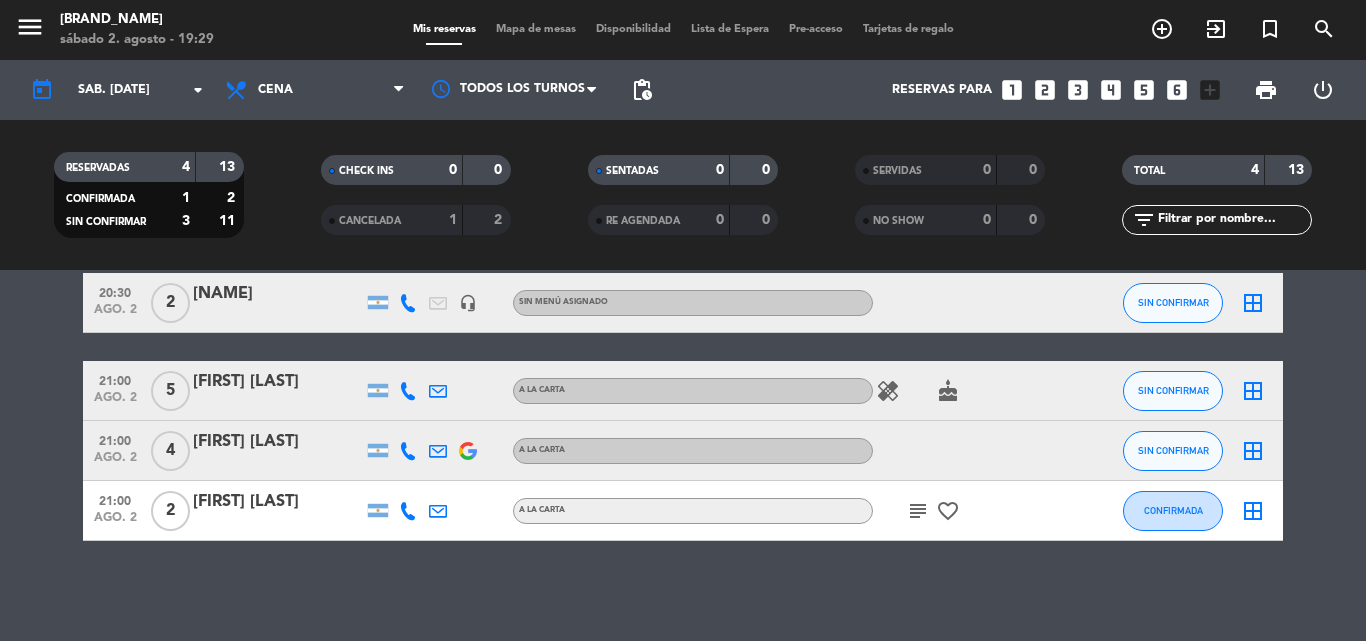 scroll, scrollTop: 0, scrollLeft: 0, axis: both 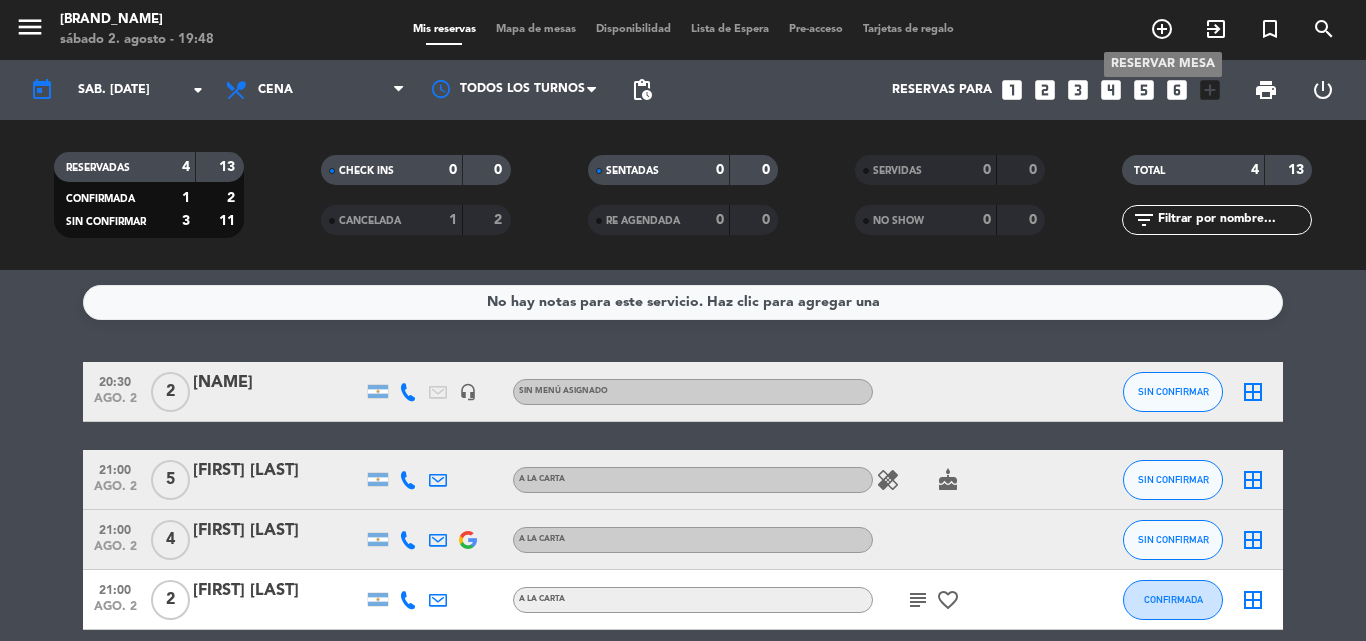 click on "add_circle_outline" at bounding box center [1162, 29] 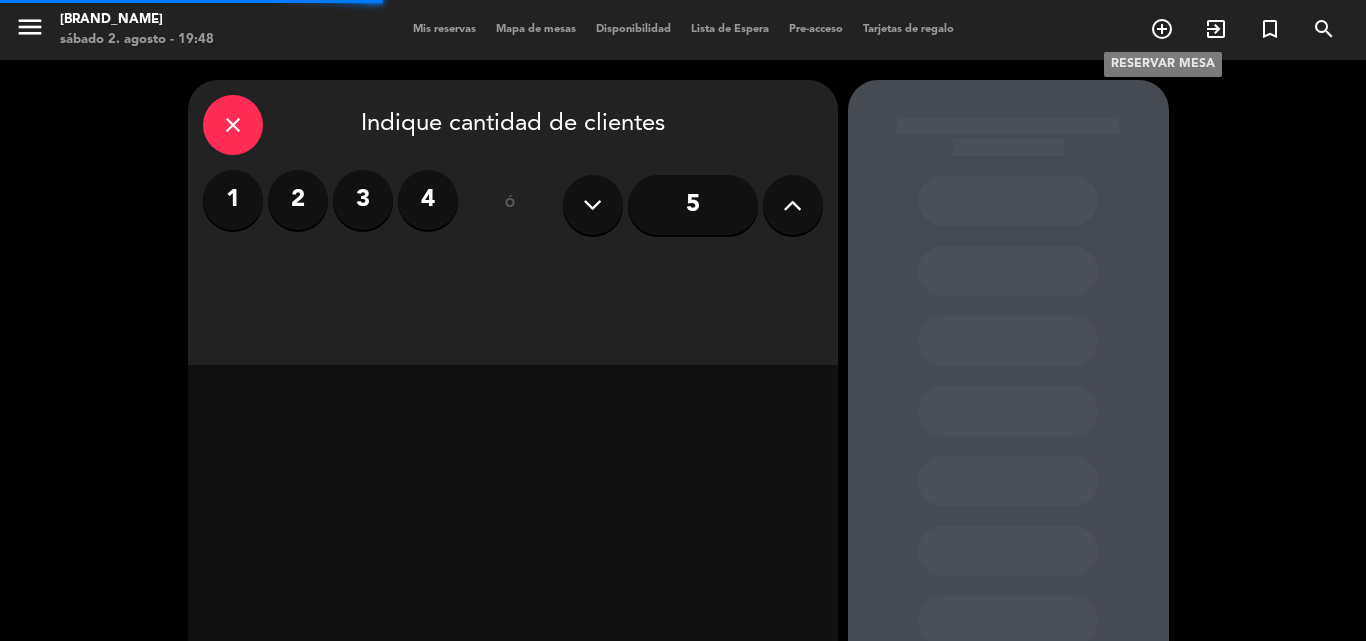 click on "add_circle_outline" at bounding box center [1162, 29] 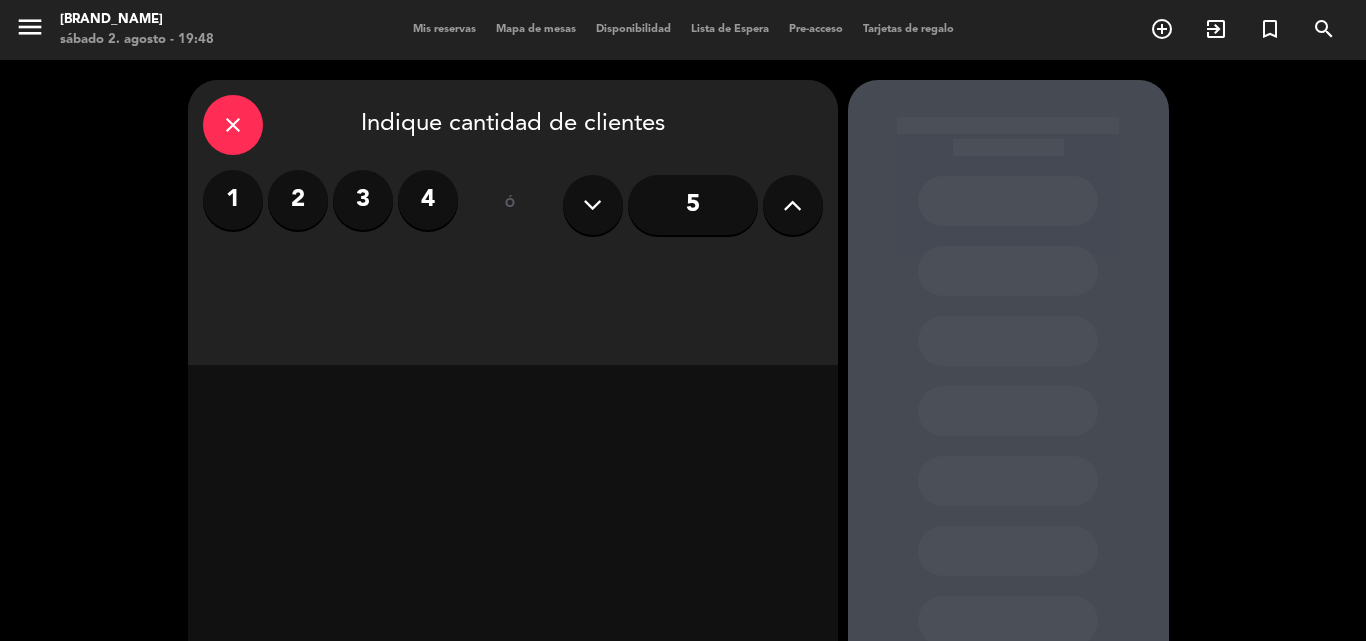 click on "4" at bounding box center (428, 200) 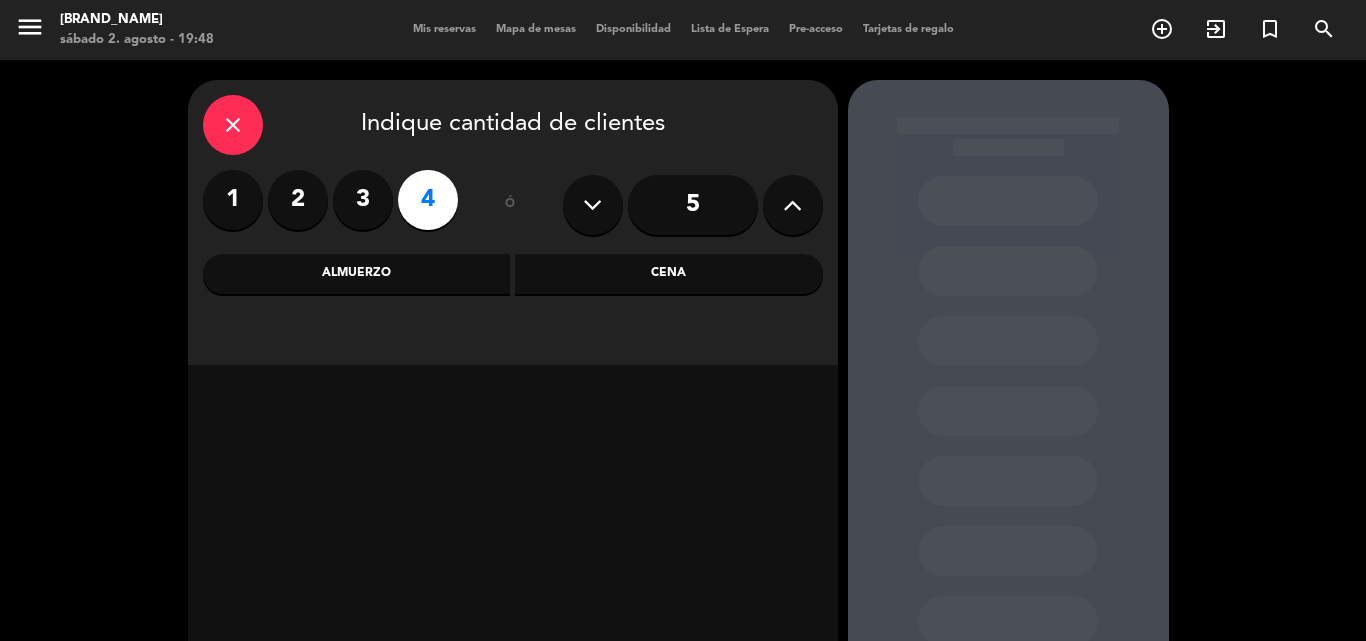 drag, startPoint x: 675, startPoint y: 297, endPoint x: 648, endPoint y: 282, distance: 30.88689 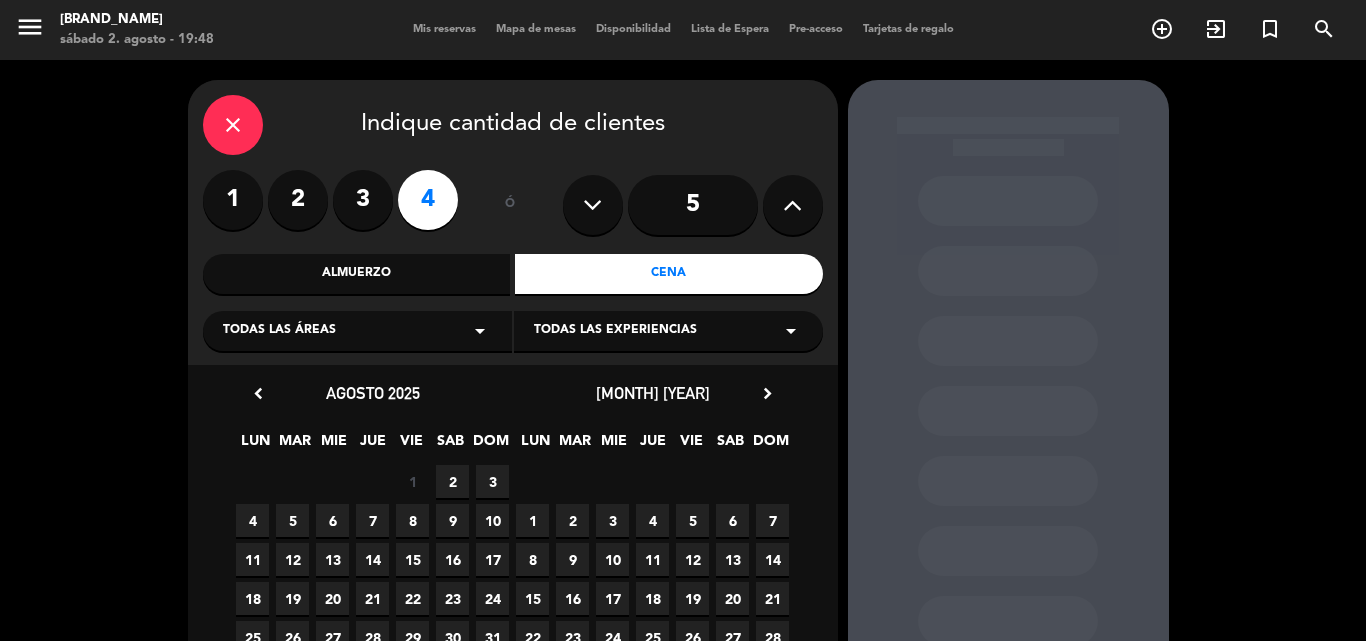 click on "2" at bounding box center [452, 481] 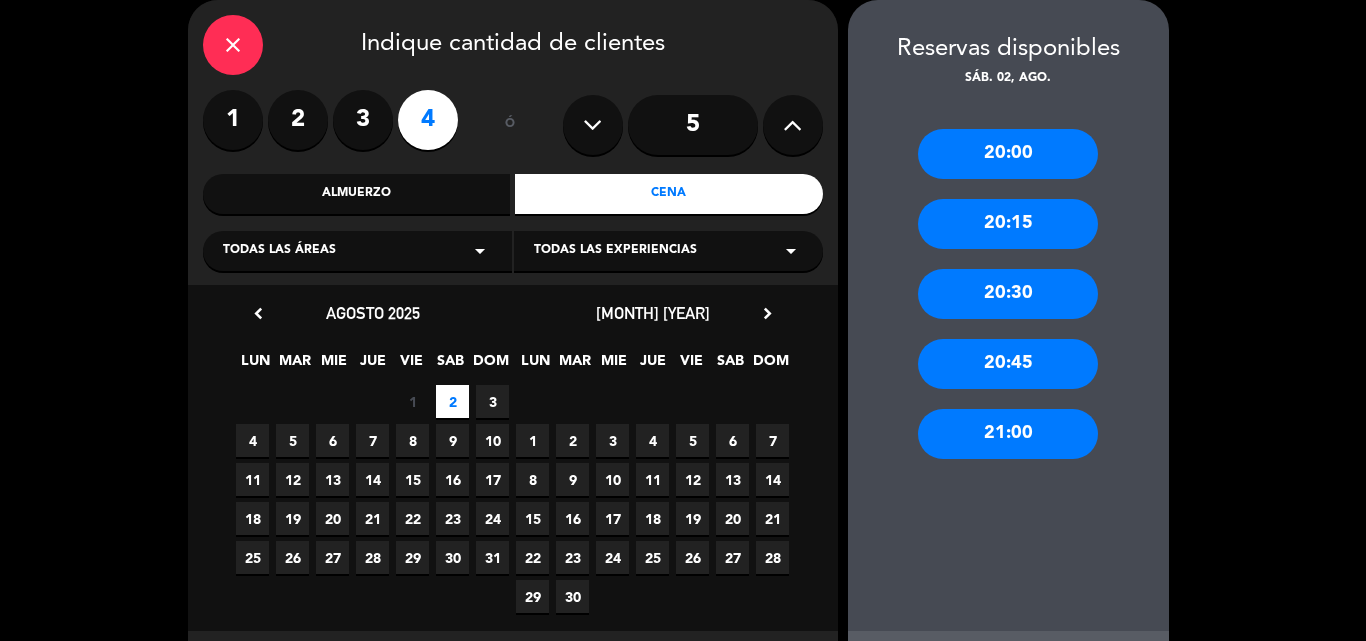 click on "21:00" at bounding box center (1008, 434) 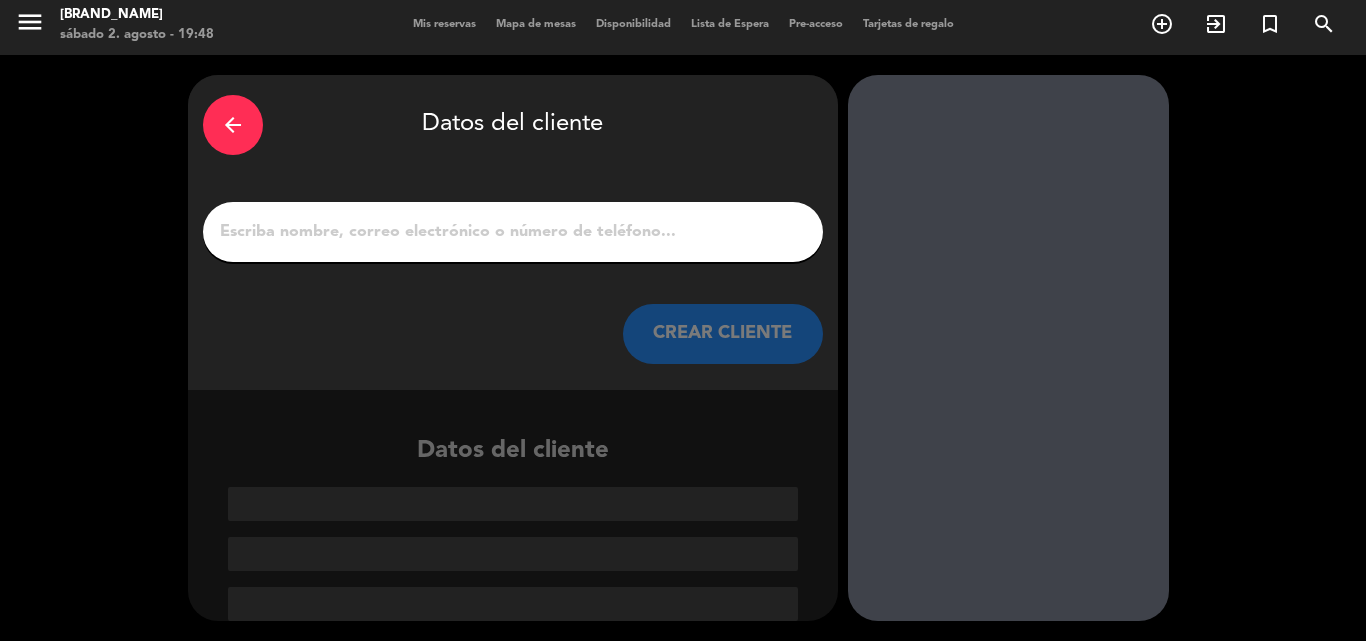 click on "1" at bounding box center [513, 232] 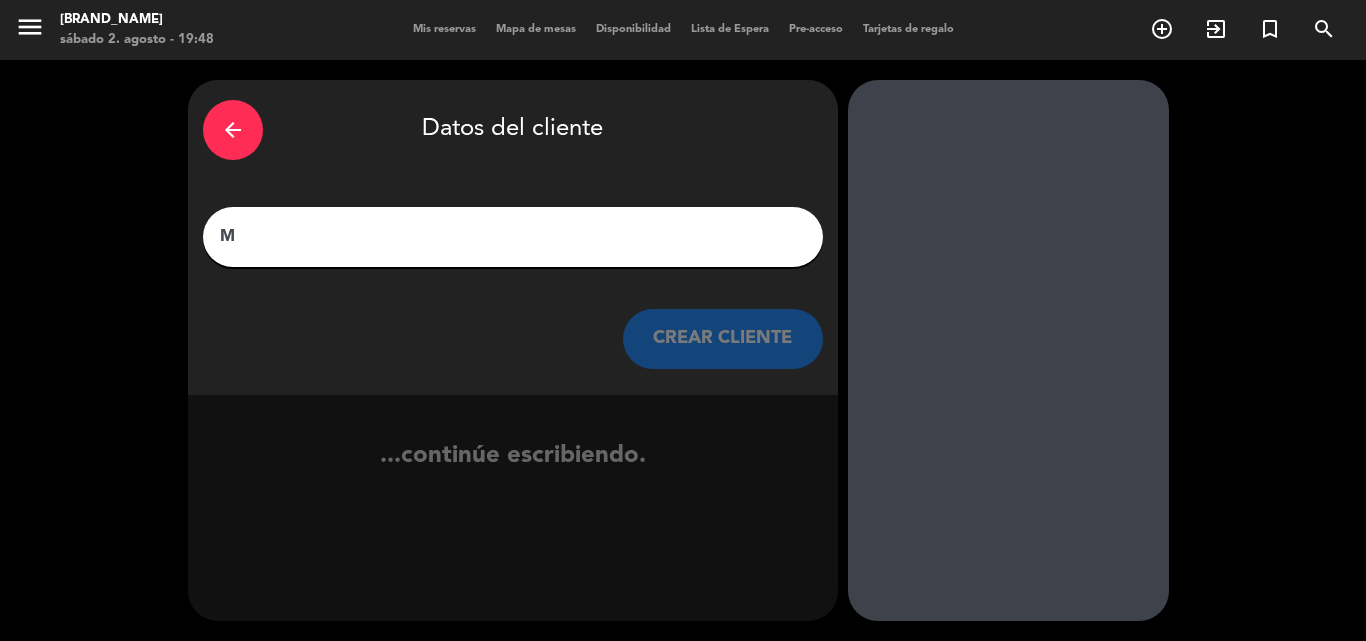 scroll, scrollTop: 0, scrollLeft: 0, axis: both 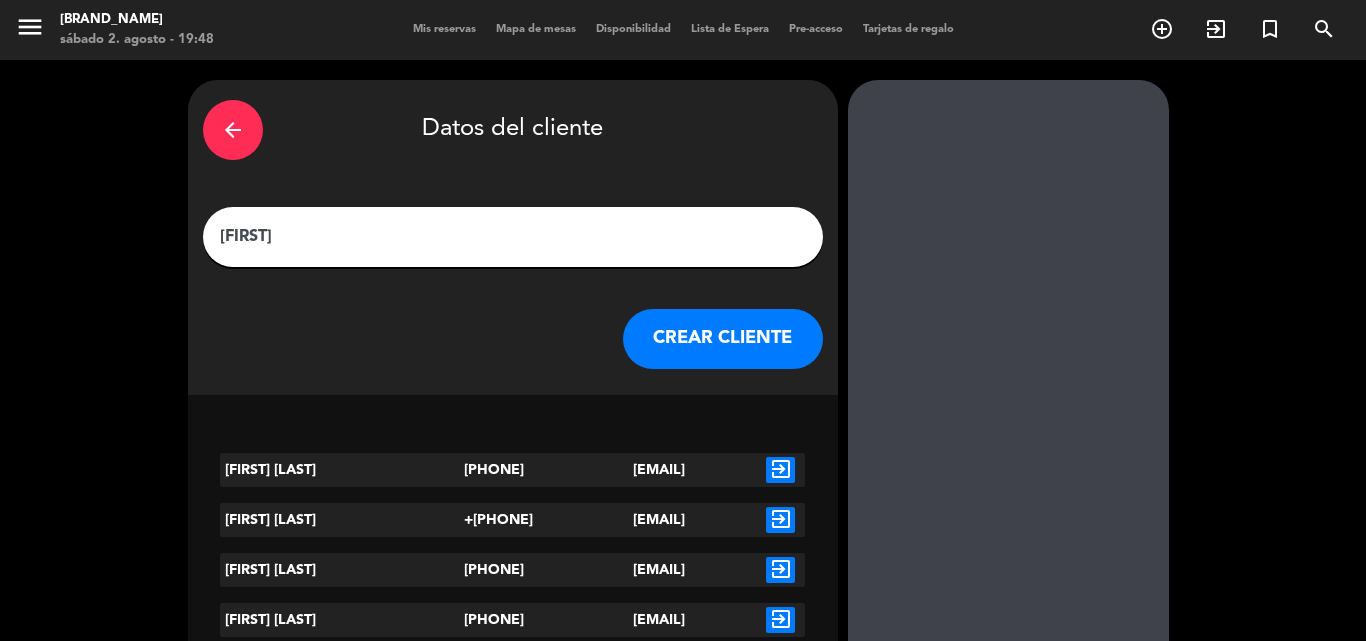 type on "[FIRST]" 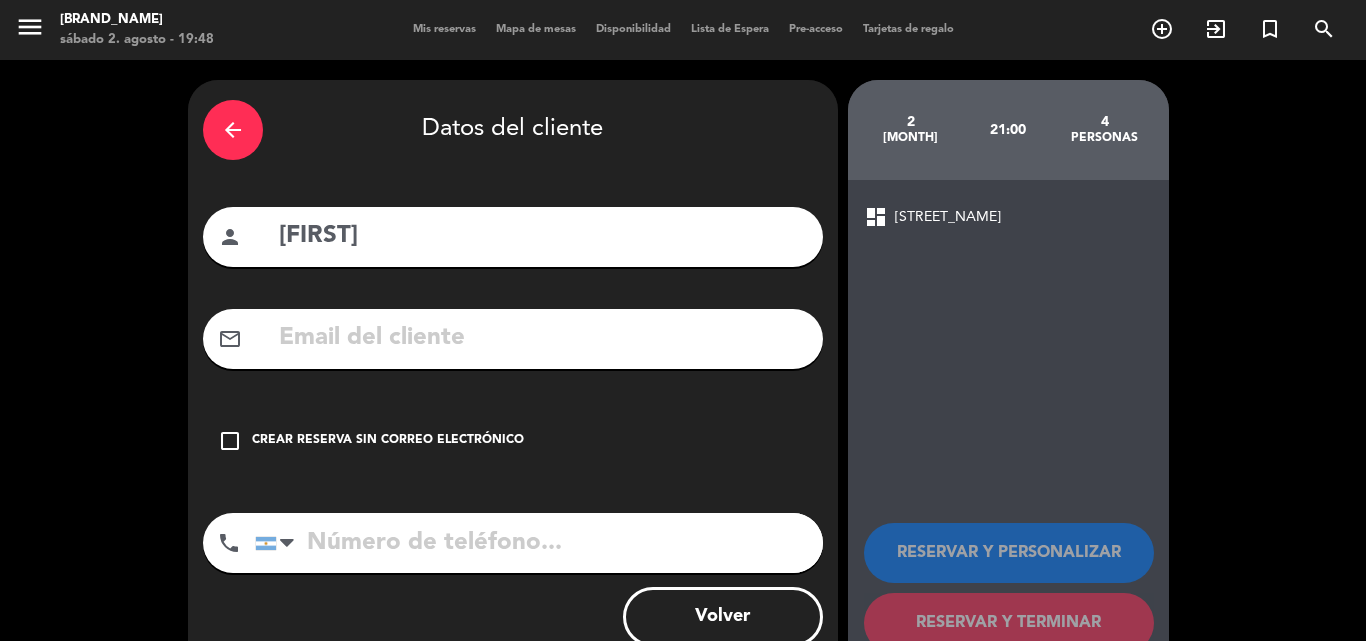 click on "Crear reserva sin correo electrónico" at bounding box center (388, 441) 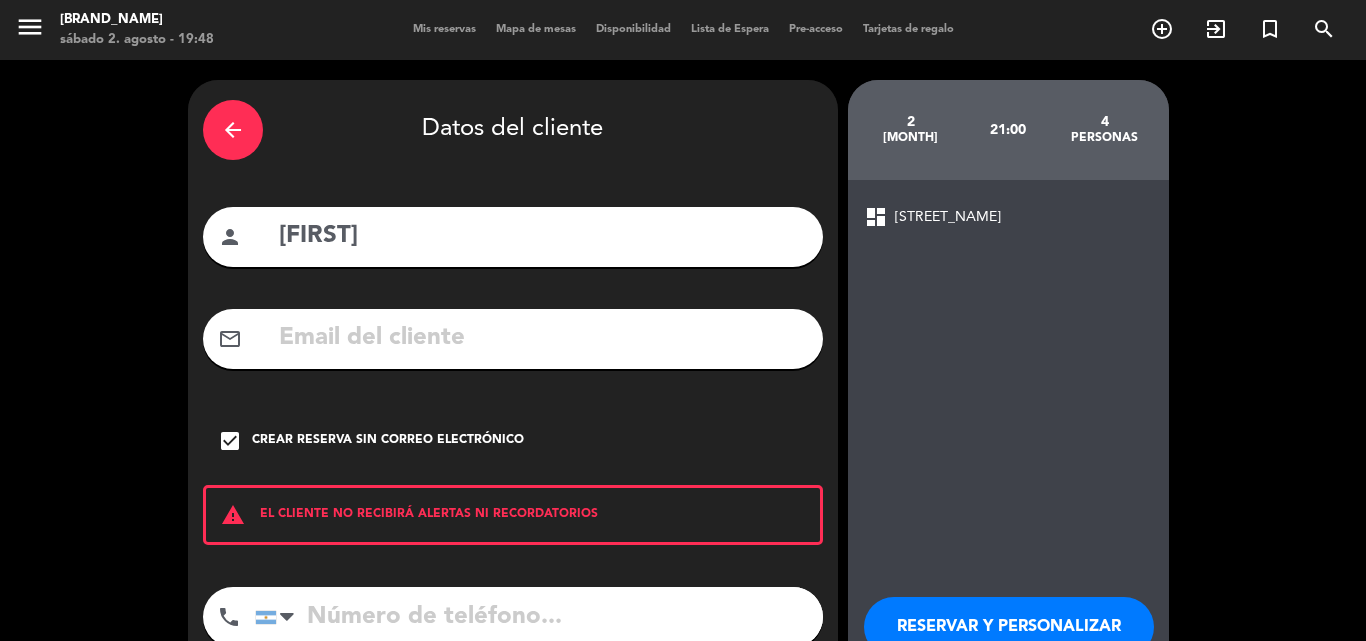 click at bounding box center (539, 617) 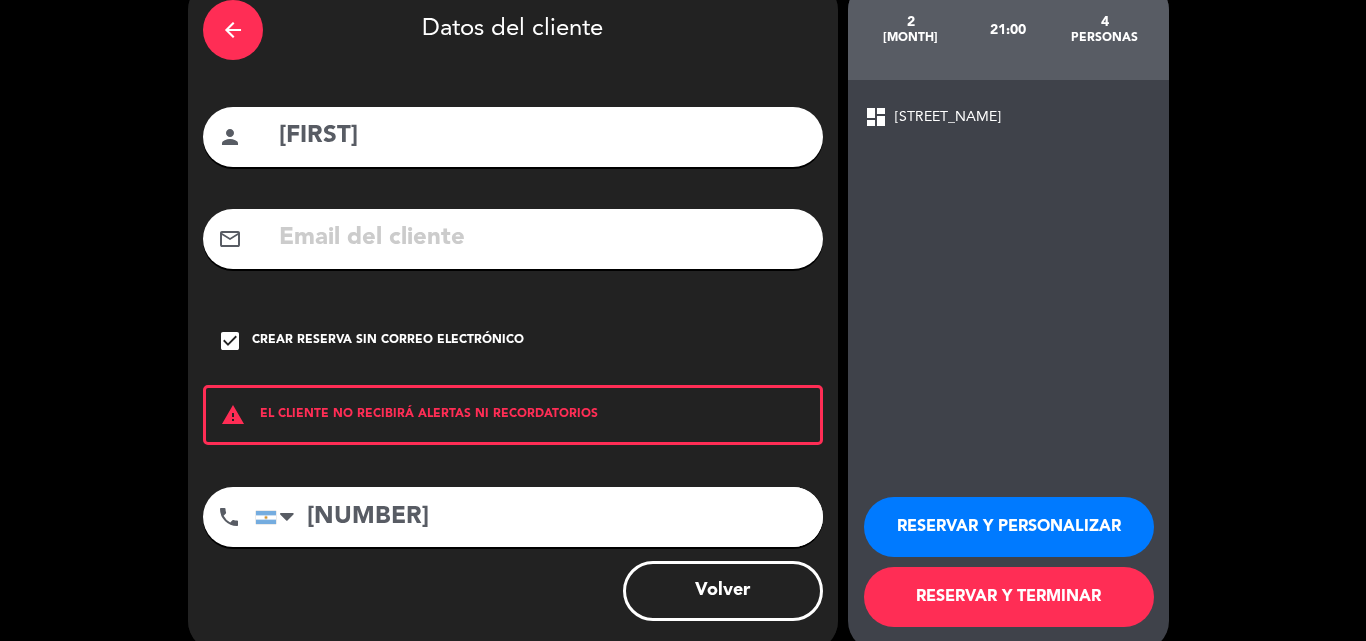 type on "[NUMBER]" 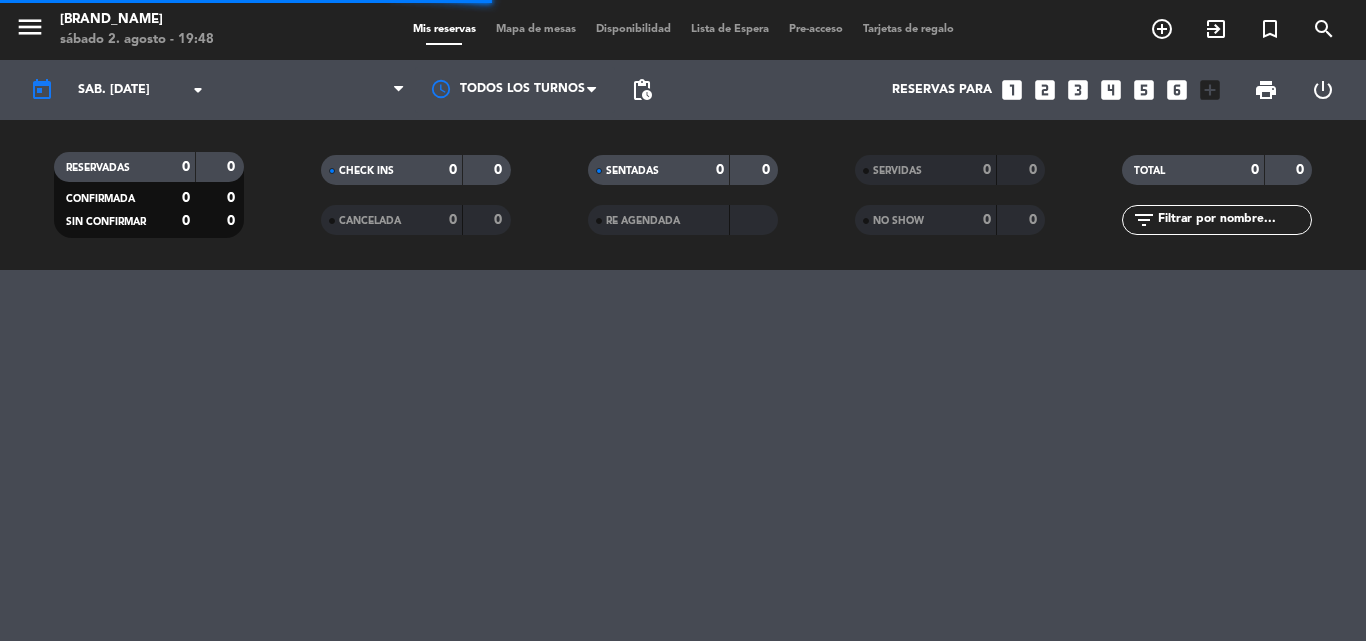 scroll, scrollTop: 0, scrollLeft: 0, axis: both 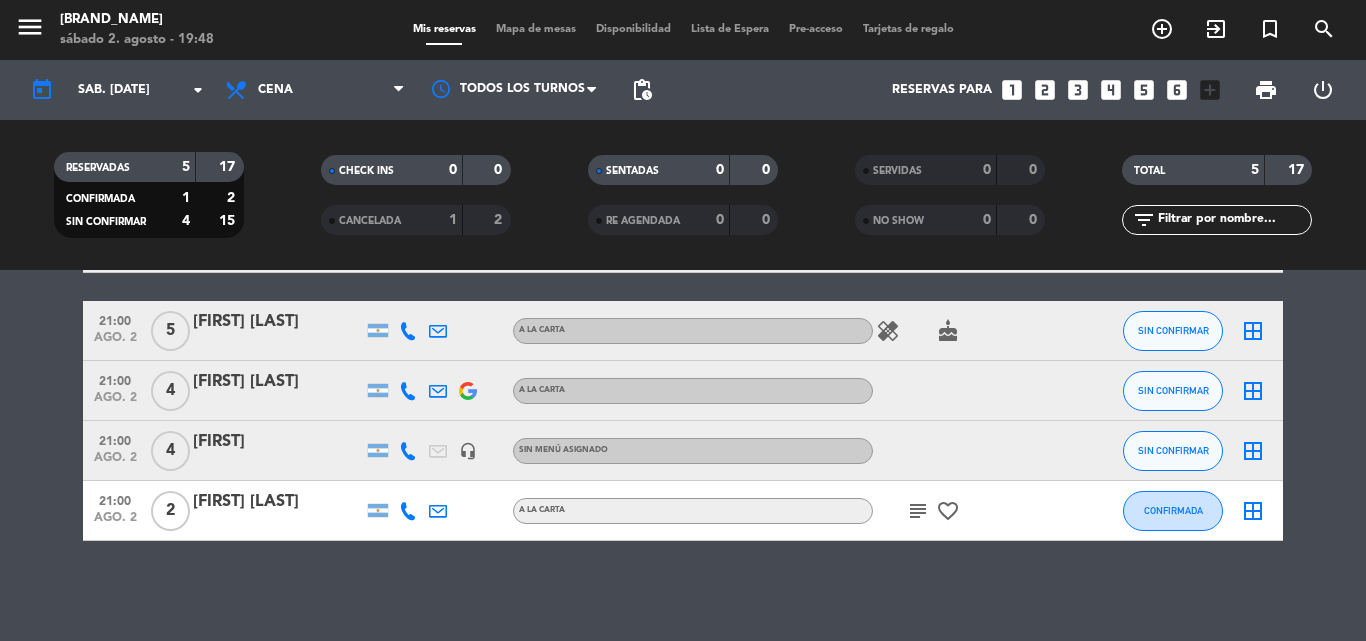 click on "subject" 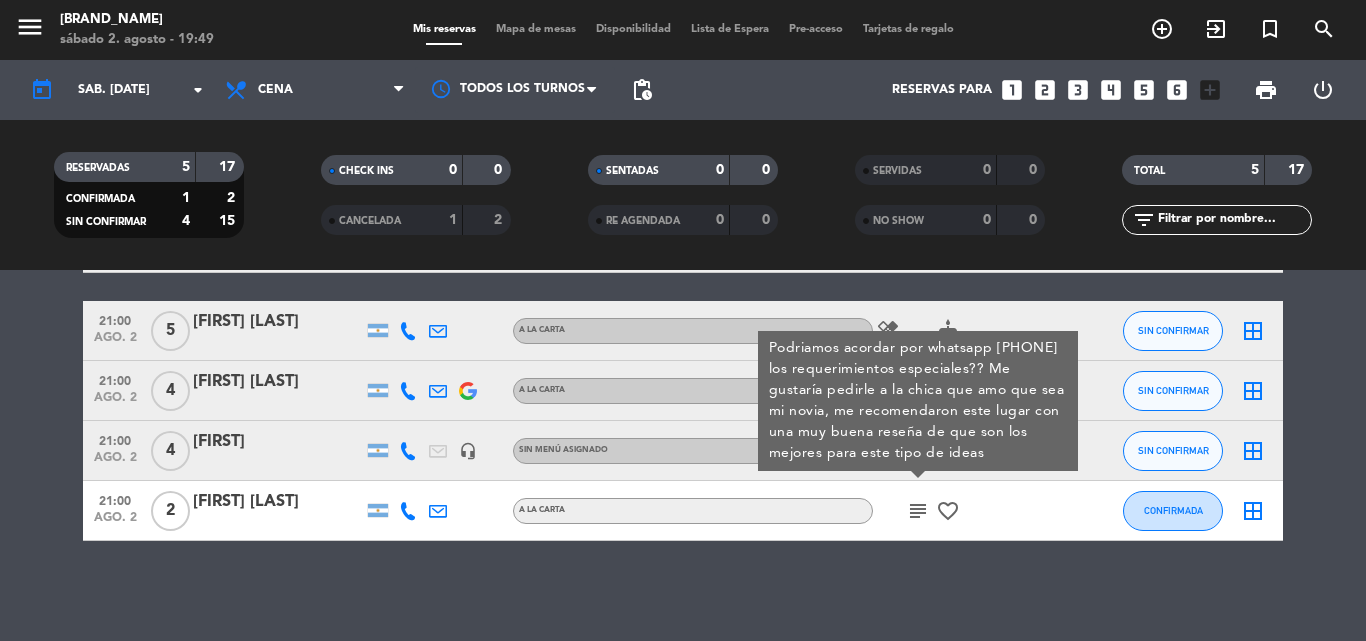 click 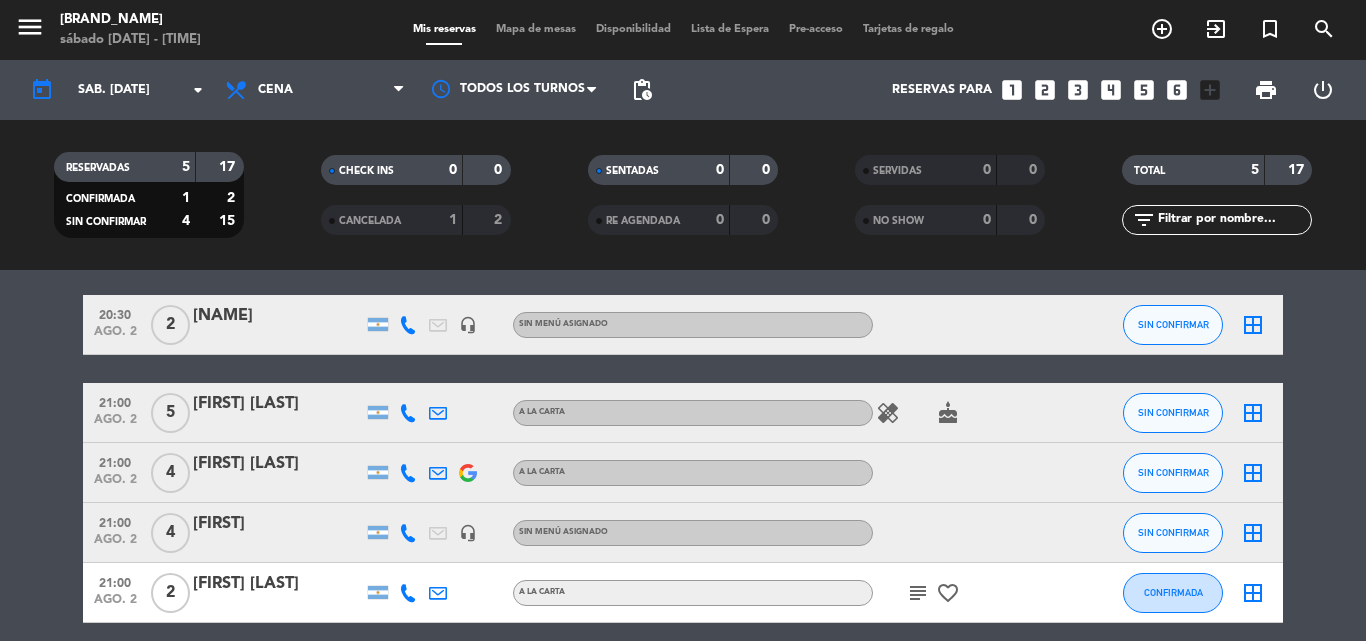 scroll, scrollTop: 100, scrollLeft: 0, axis: vertical 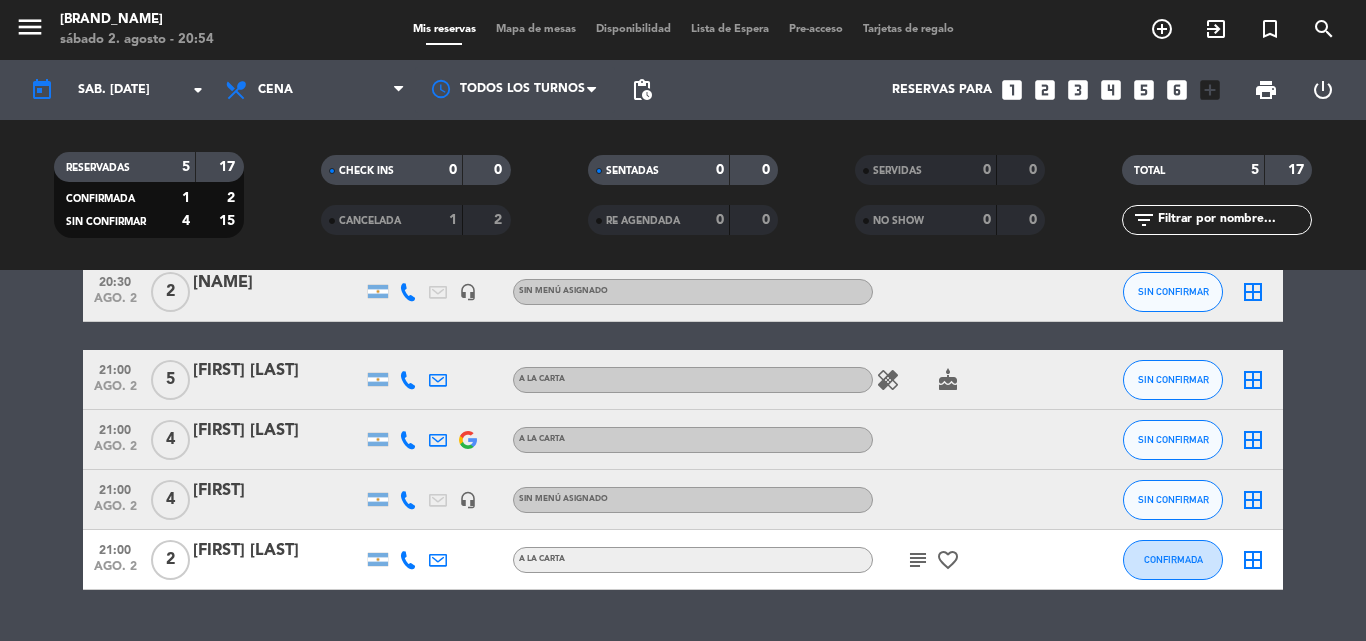 click on "subject" 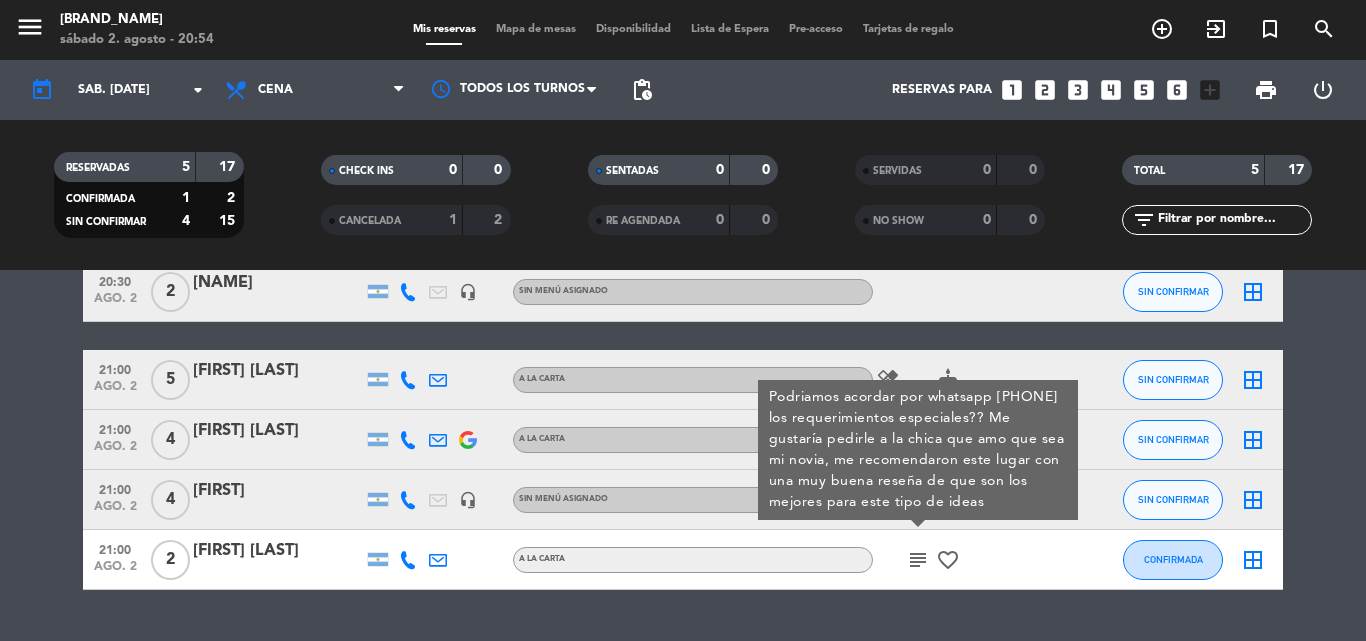 click on "favorite_border" 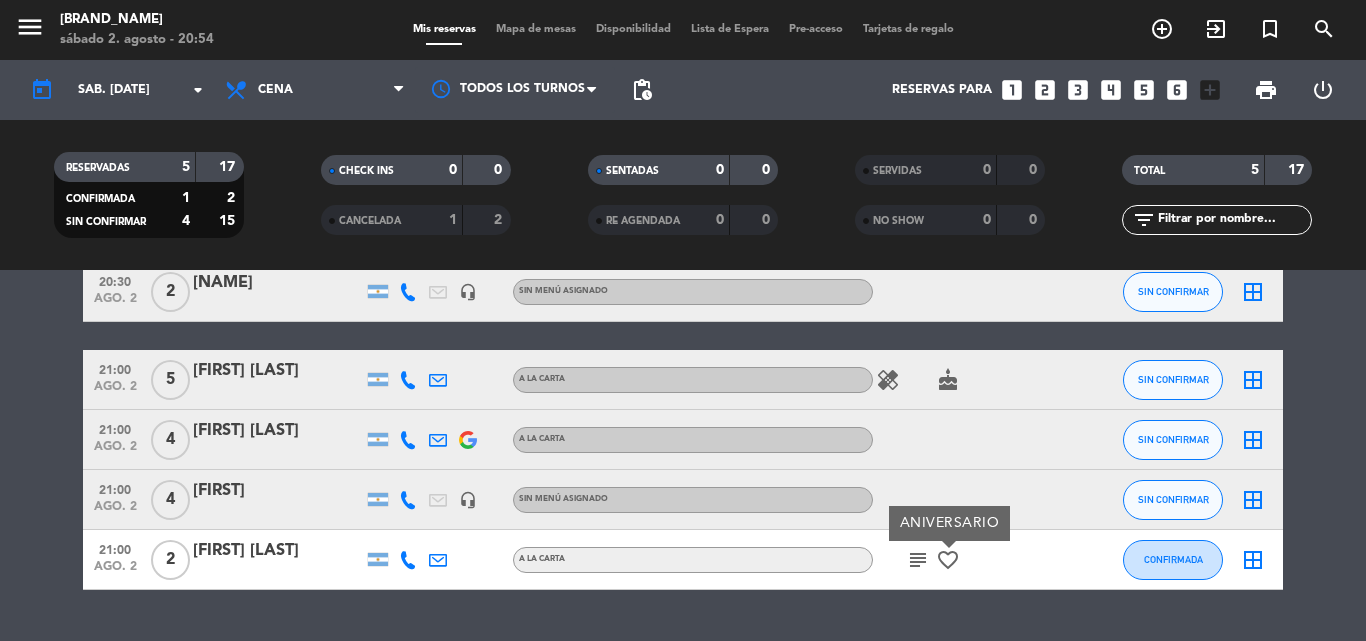 click on "subject" 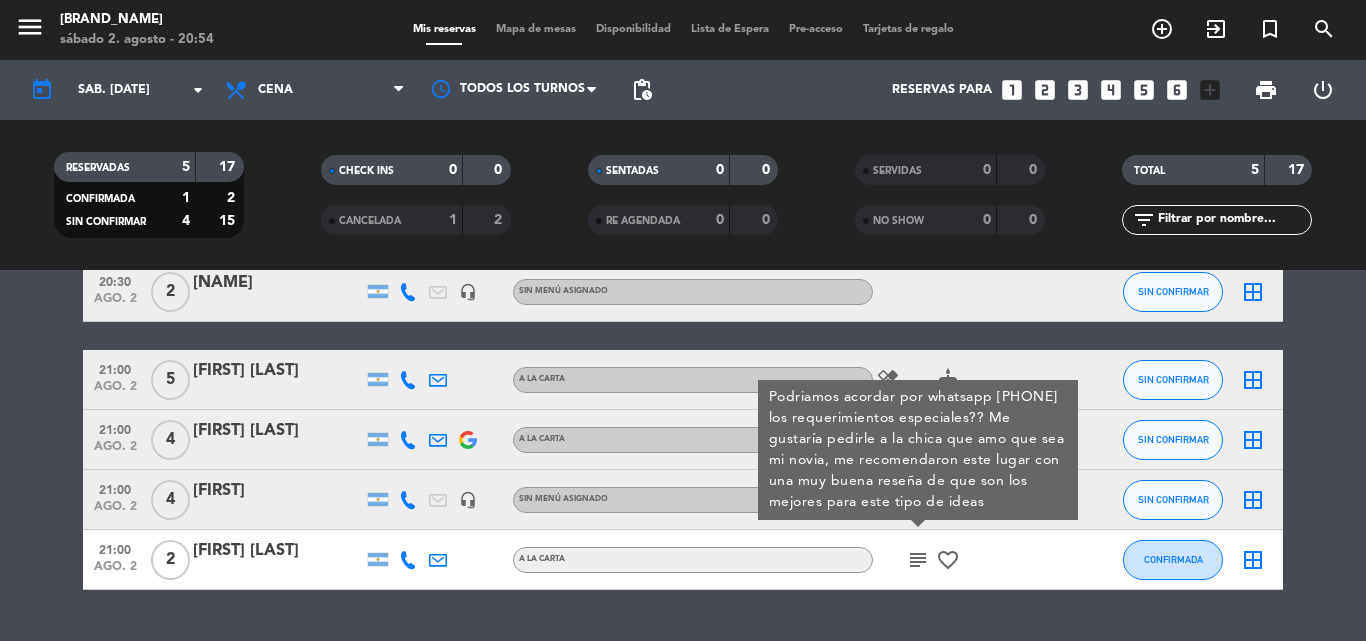click on "A LA CARTA" 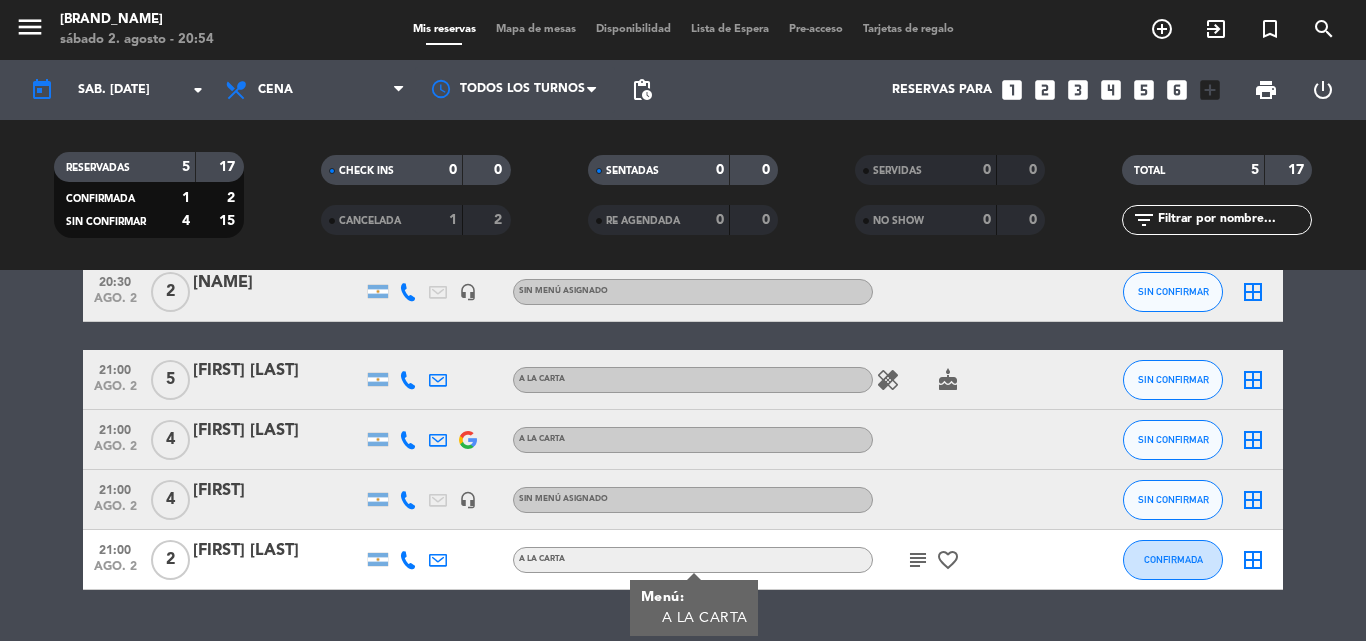 click on "subject" 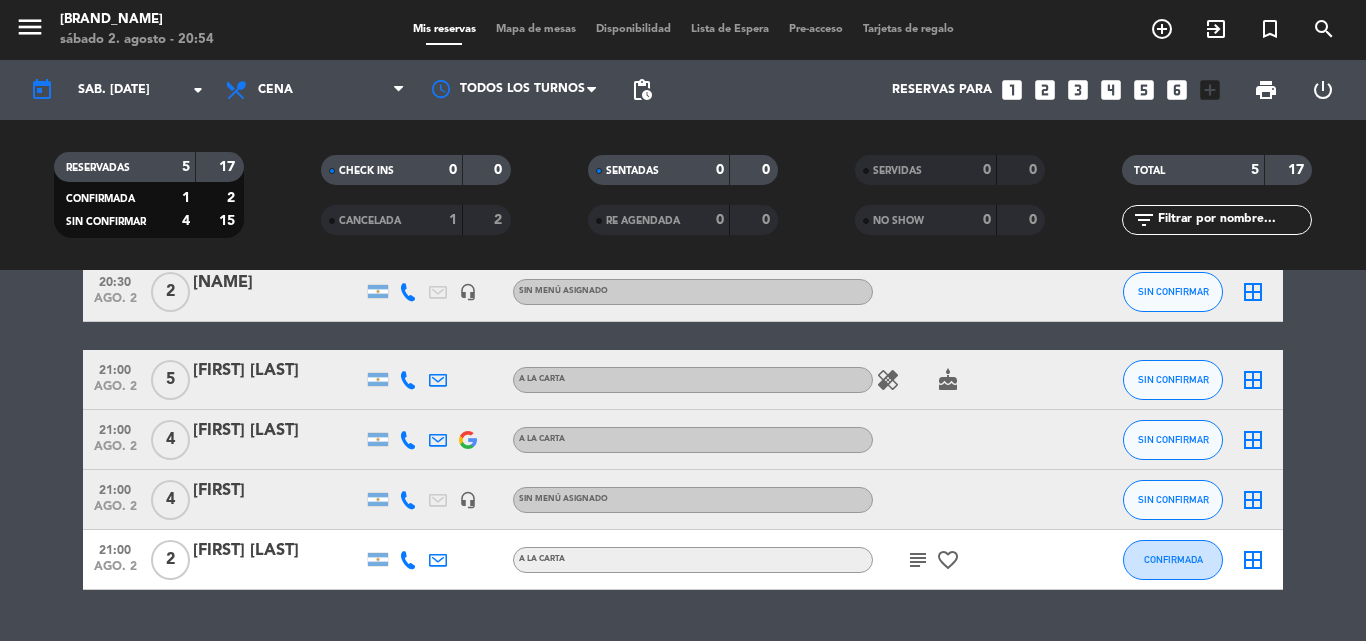click on "subject" 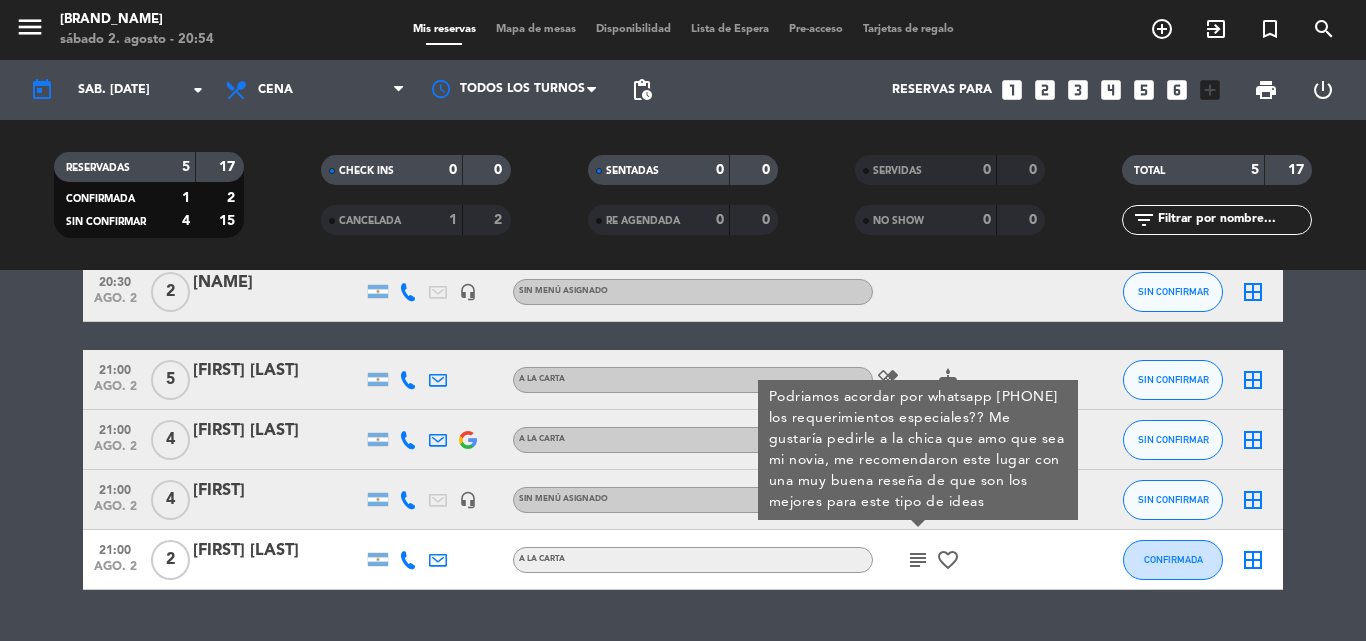 click on "favorite_border" 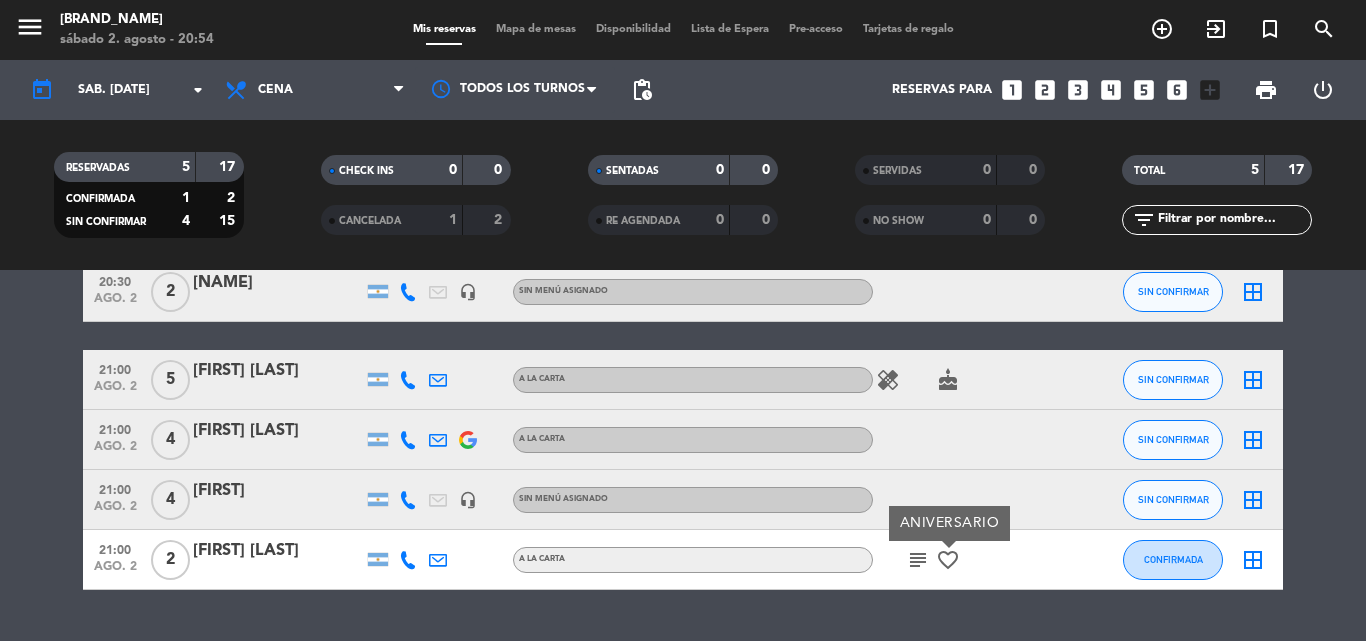 click 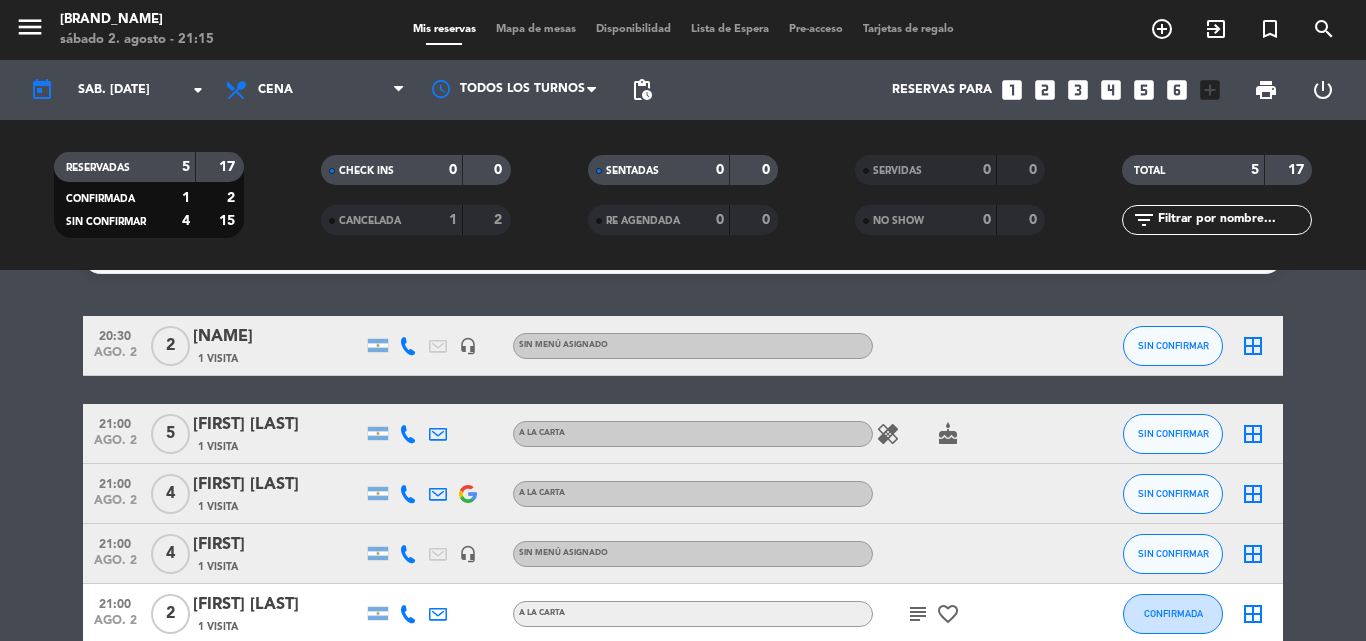 scroll, scrollTop: 0, scrollLeft: 0, axis: both 